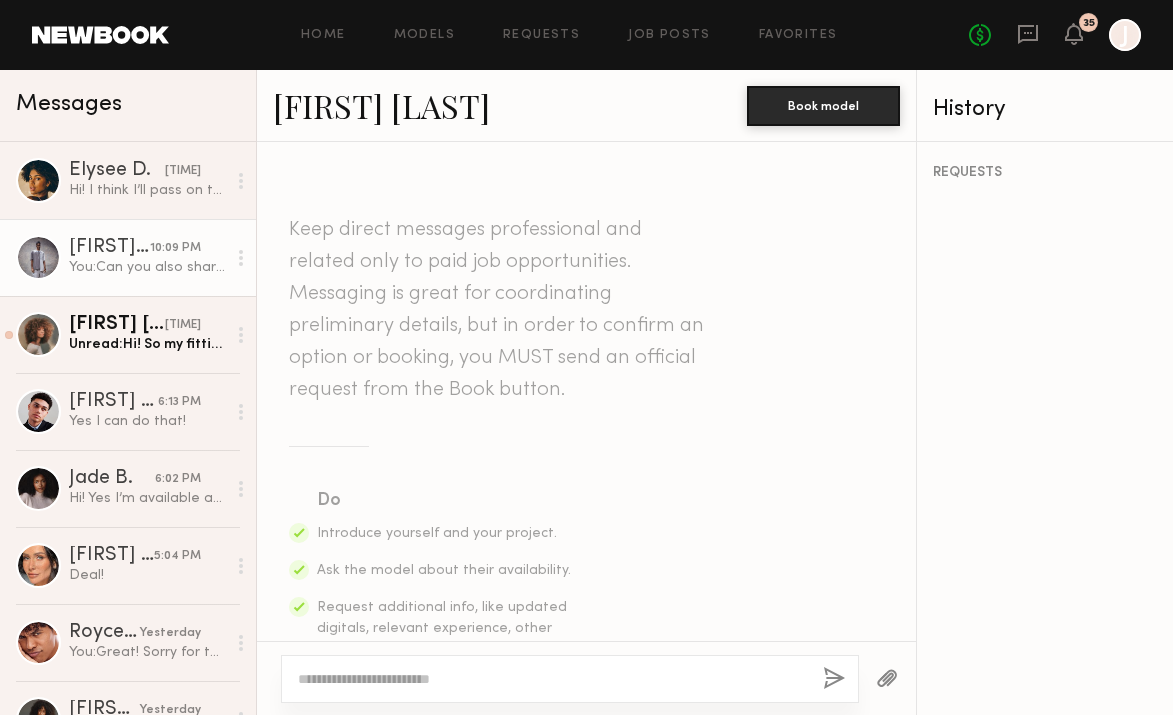 scroll, scrollTop: 0, scrollLeft: 0, axis: both 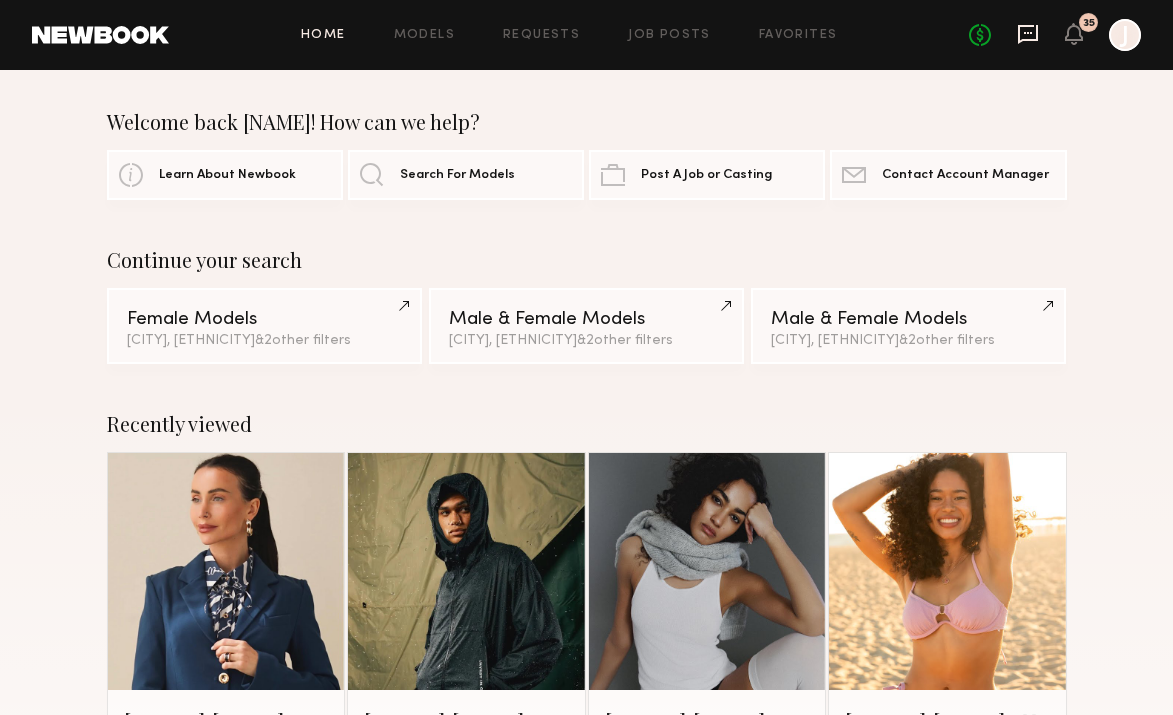 click 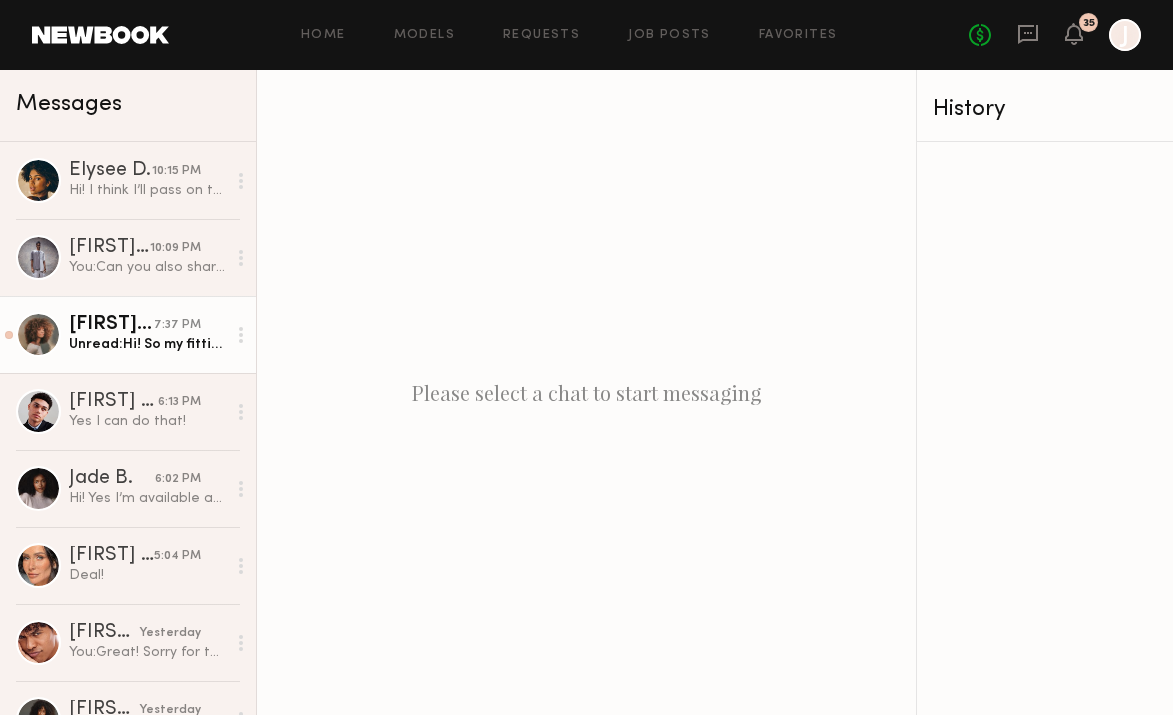 click on "Unread:  Hi! So my fitting on Monday is at 2pm. I will have the morning available." 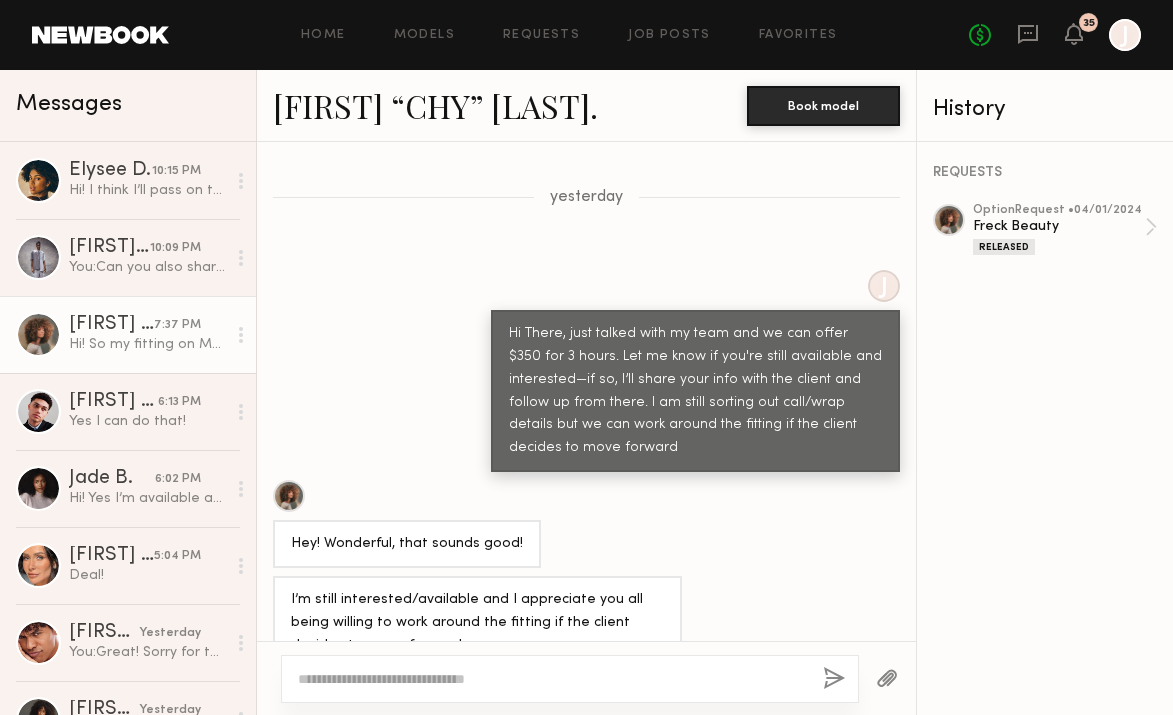 scroll, scrollTop: 1883, scrollLeft: 0, axis: vertical 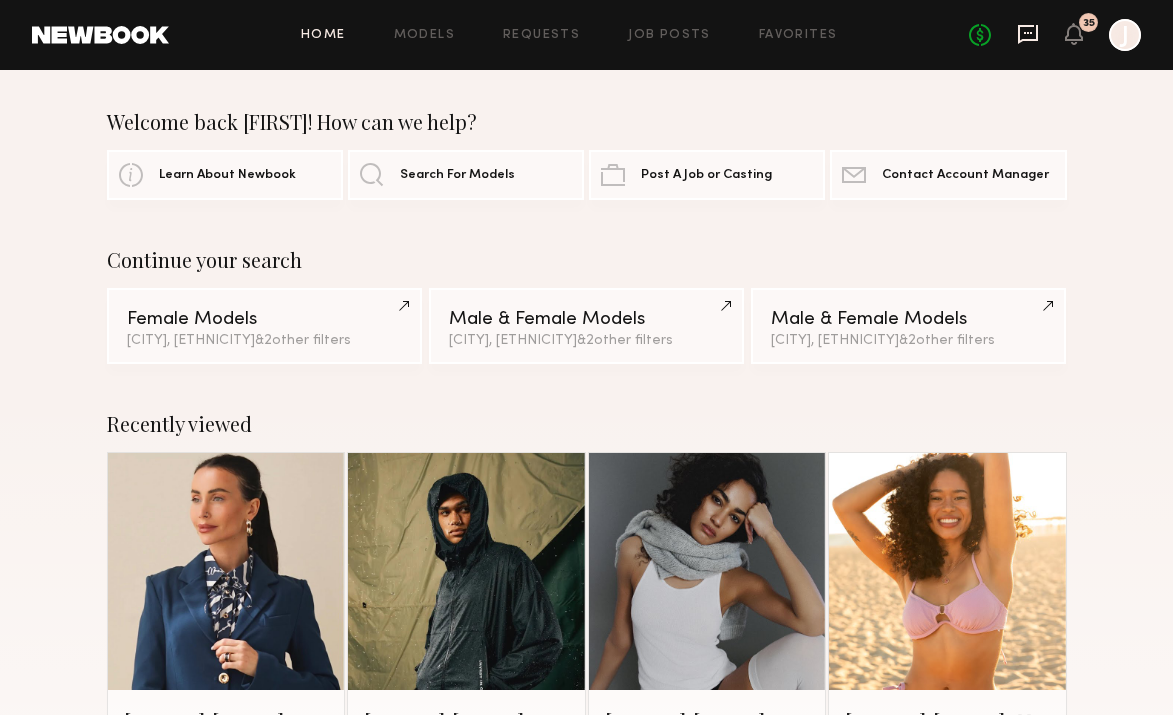 click 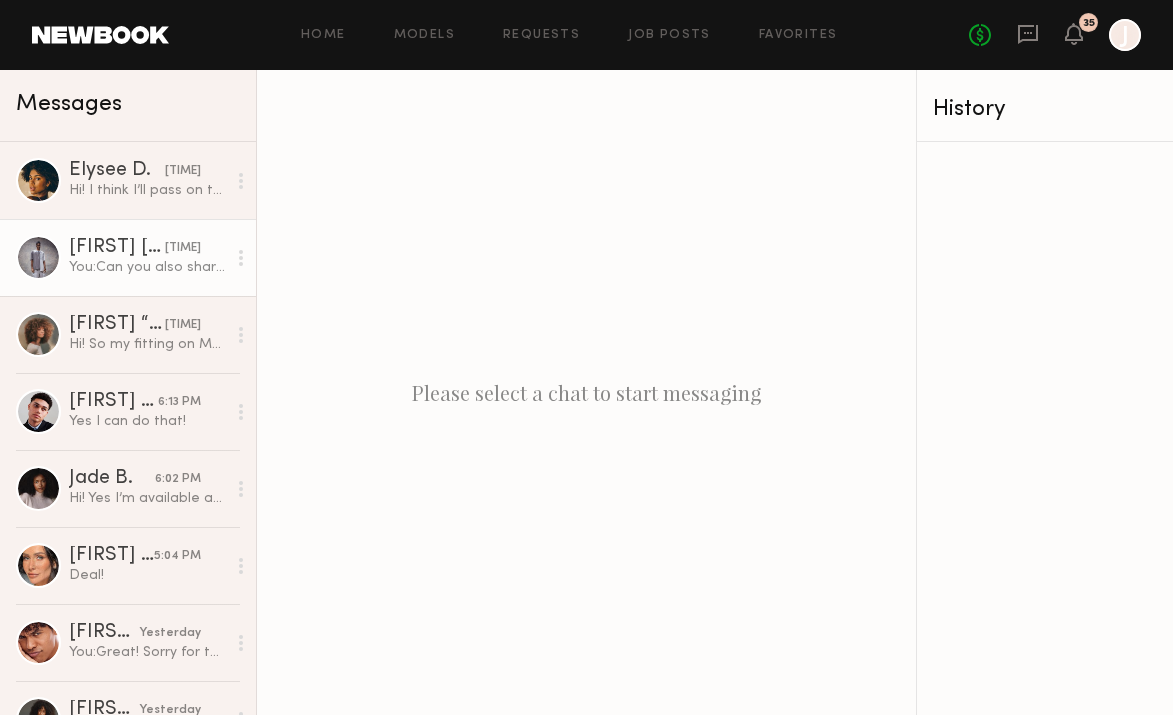 click on "You:  Can you also share your phone number and email so I can add you to the call sheet* sorry about the typo" 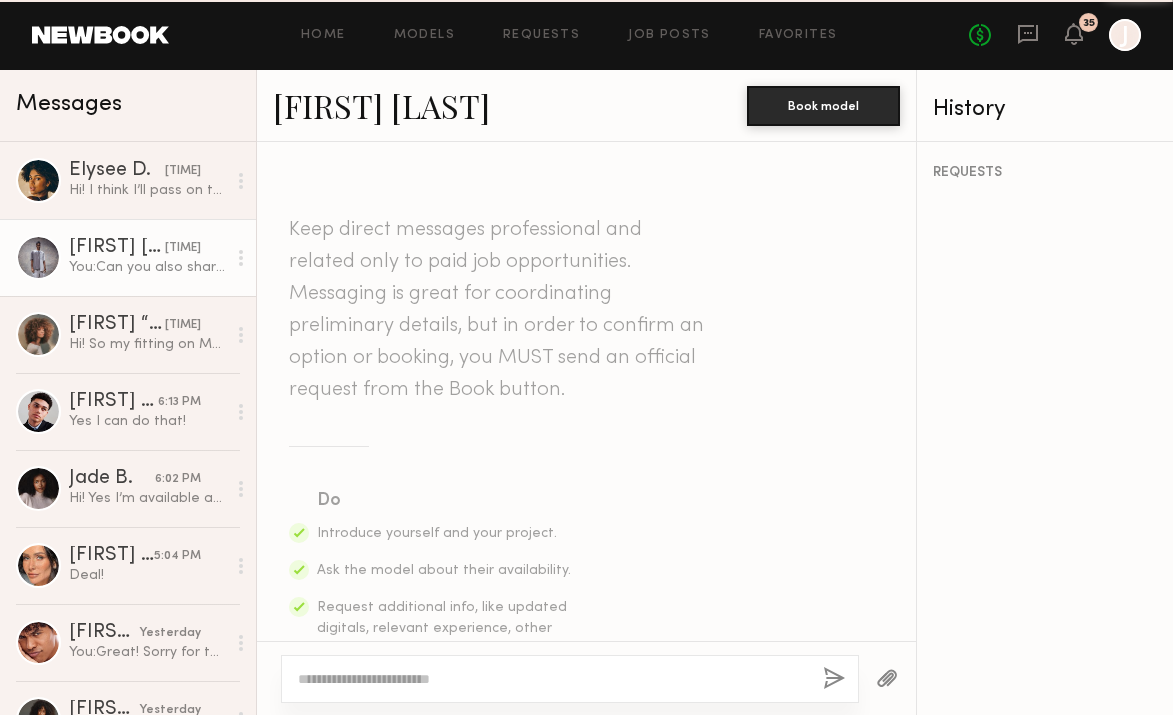 scroll, scrollTop: 2066, scrollLeft: 0, axis: vertical 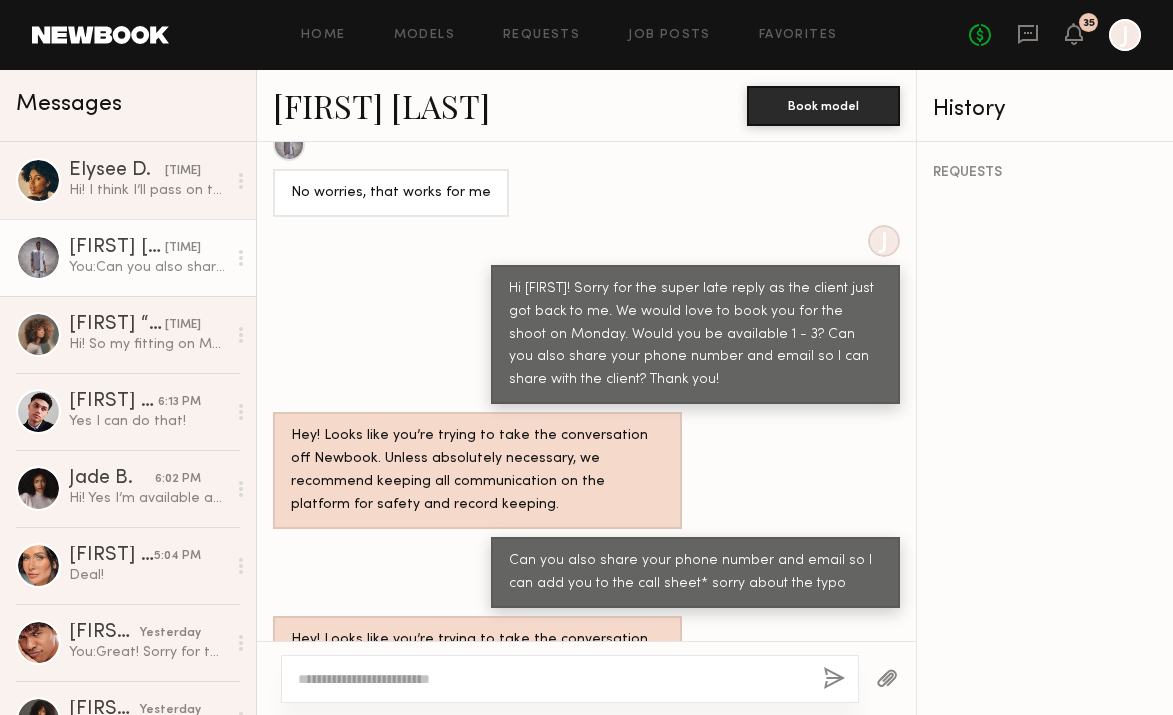 click on "[FIRST] [LAST]" 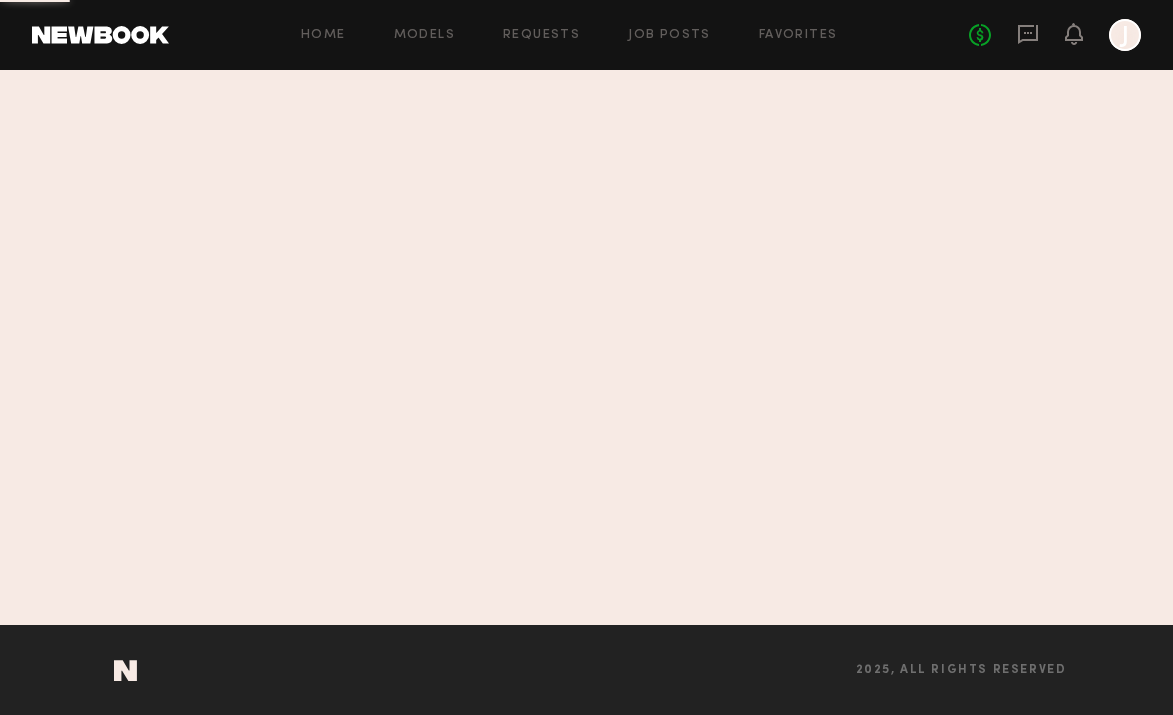 scroll, scrollTop: 0, scrollLeft: 0, axis: both 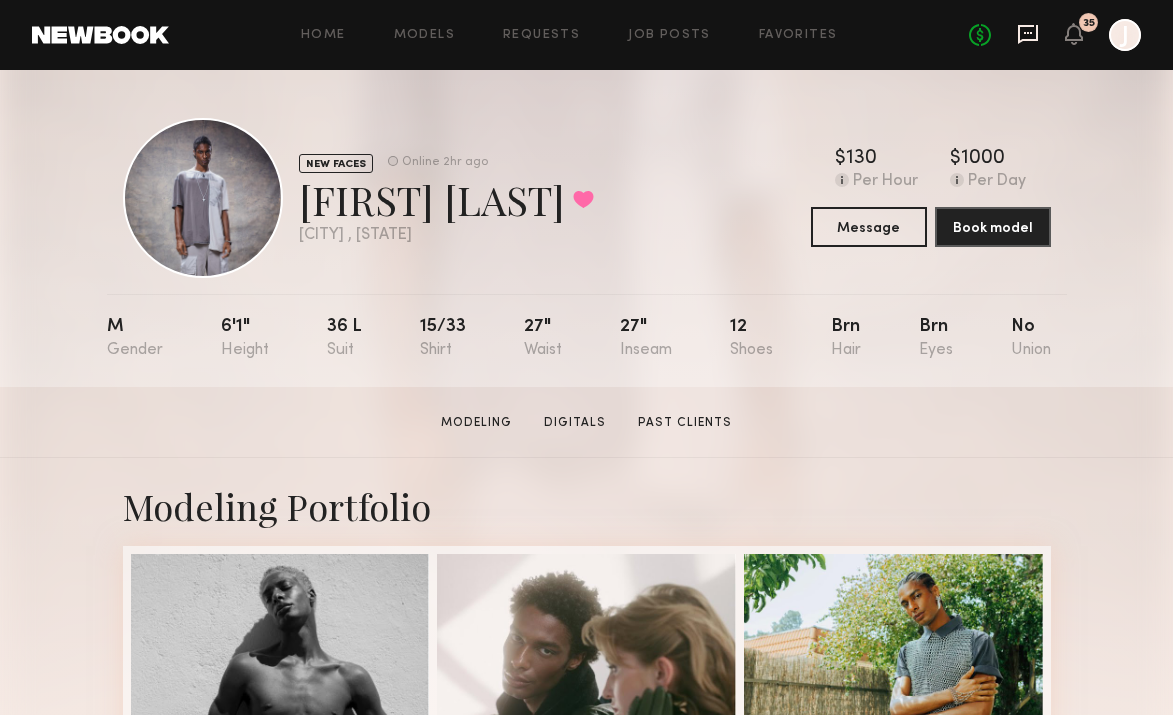 click 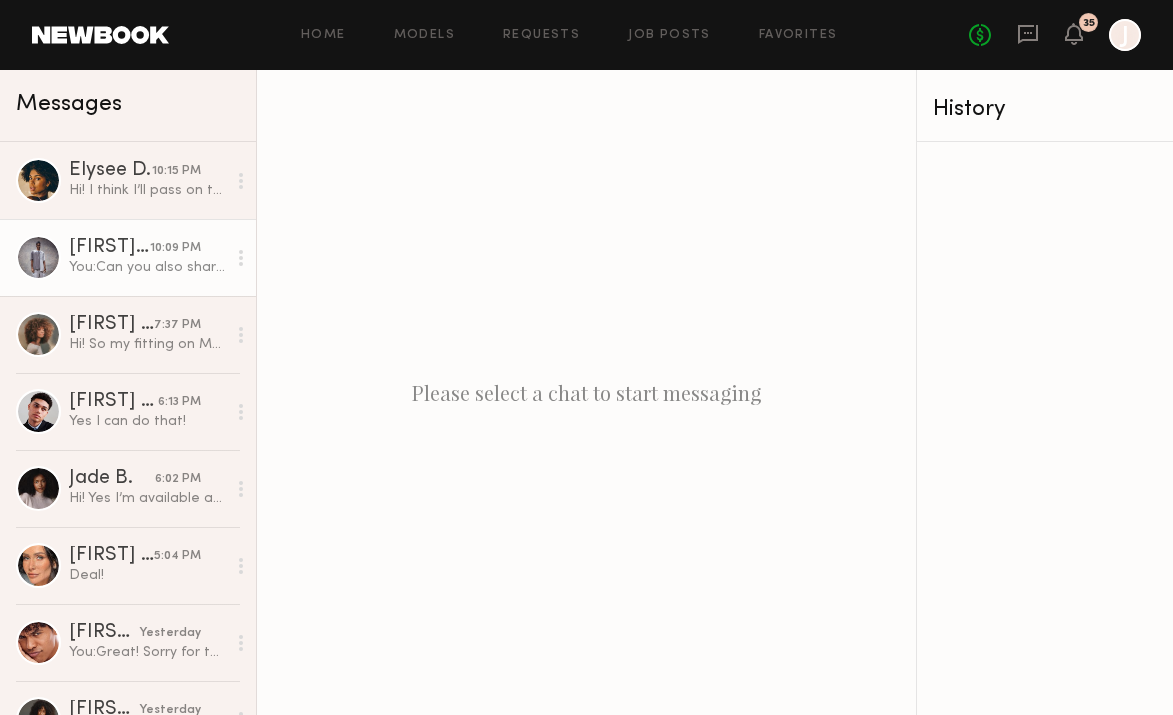 click on "[FIRST] [LAST]" 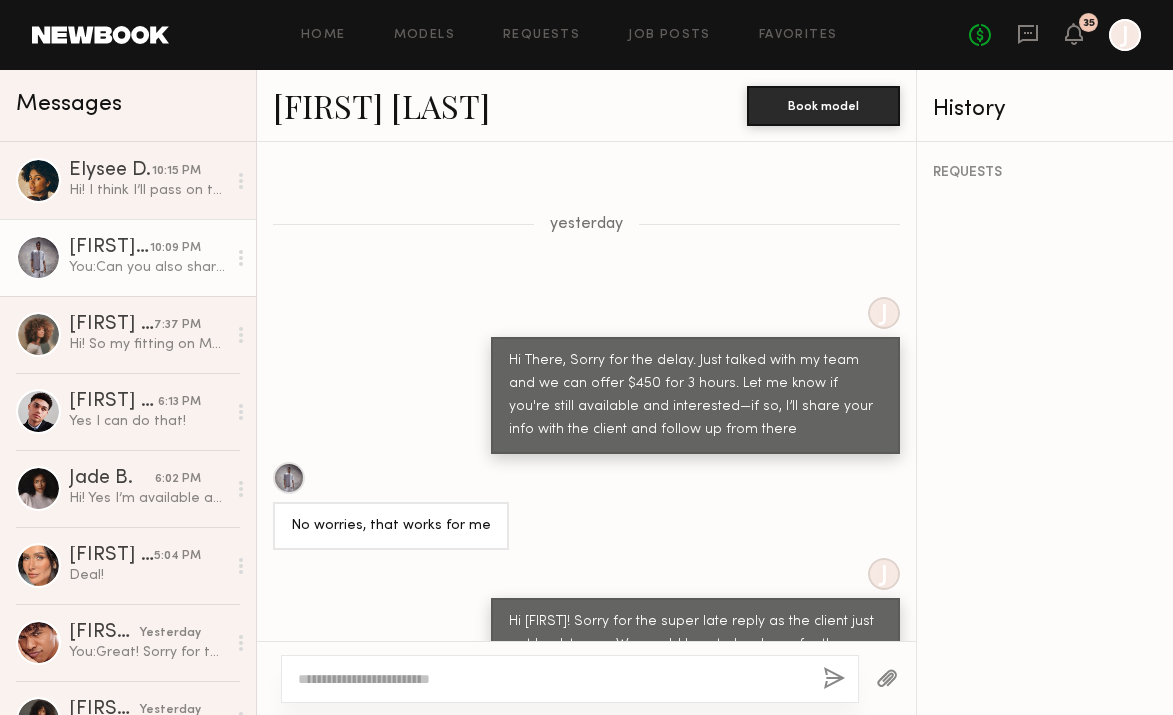 scroll, scrollTop: 1730, scrollLeft: 0, axis: vertical 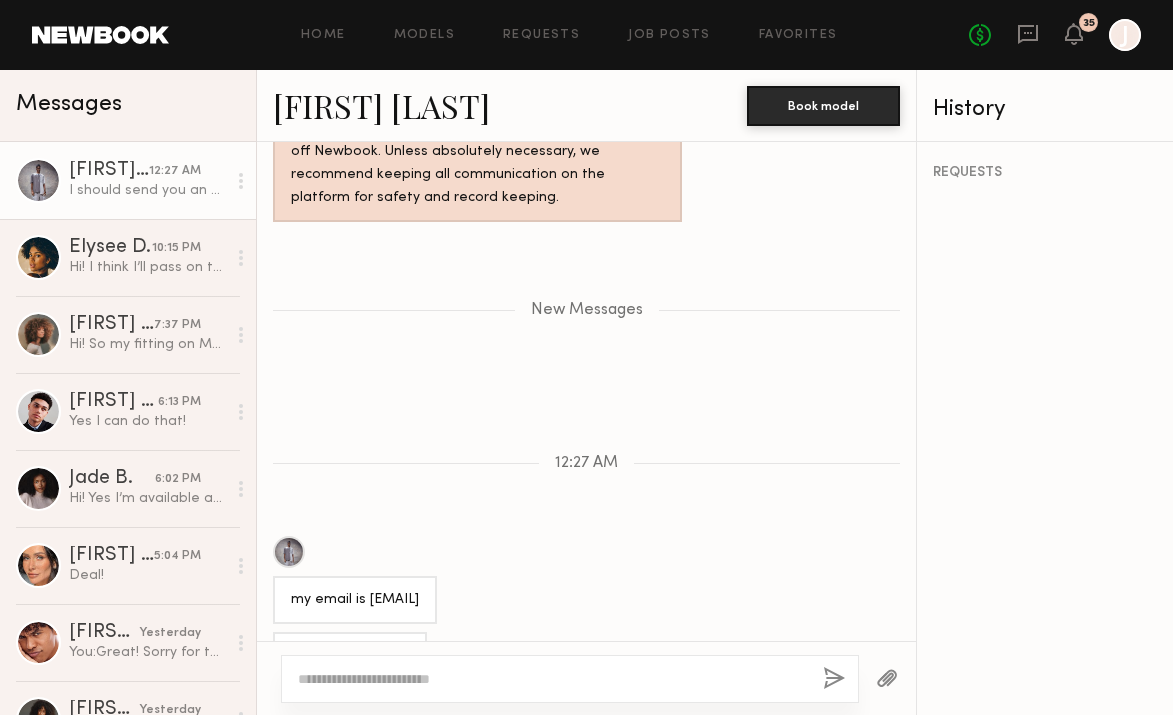 click 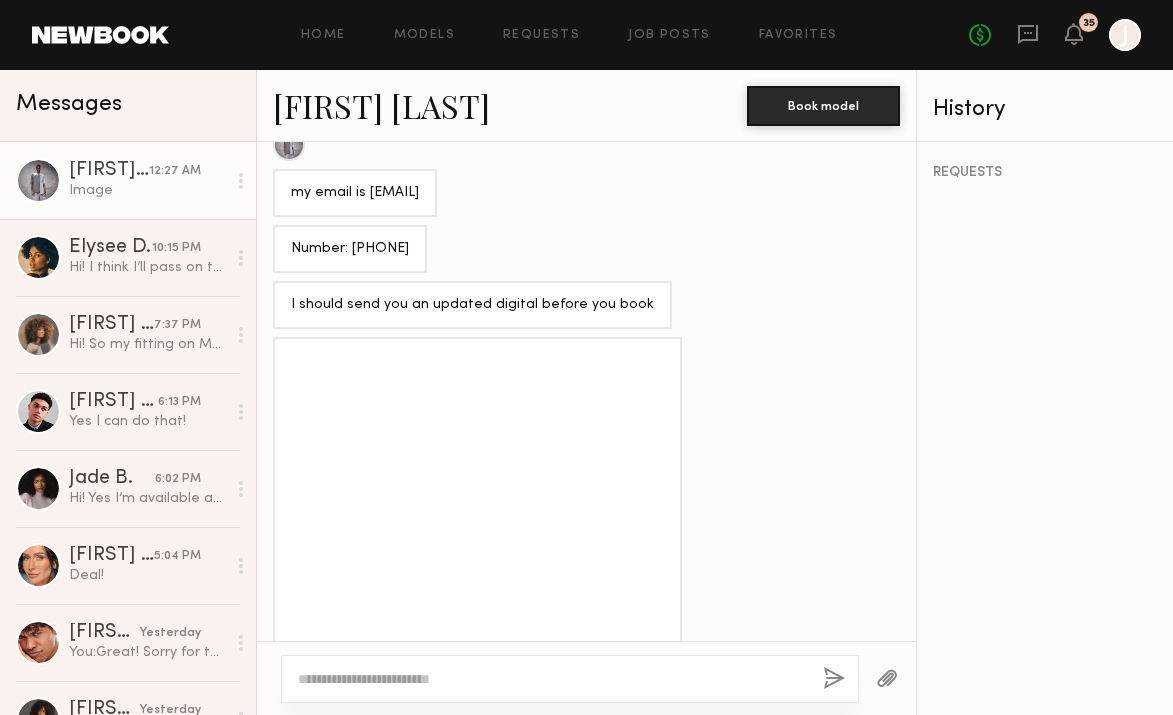 scroll, scrollTop: 2983, scrollLeft: 0, axis: vertical 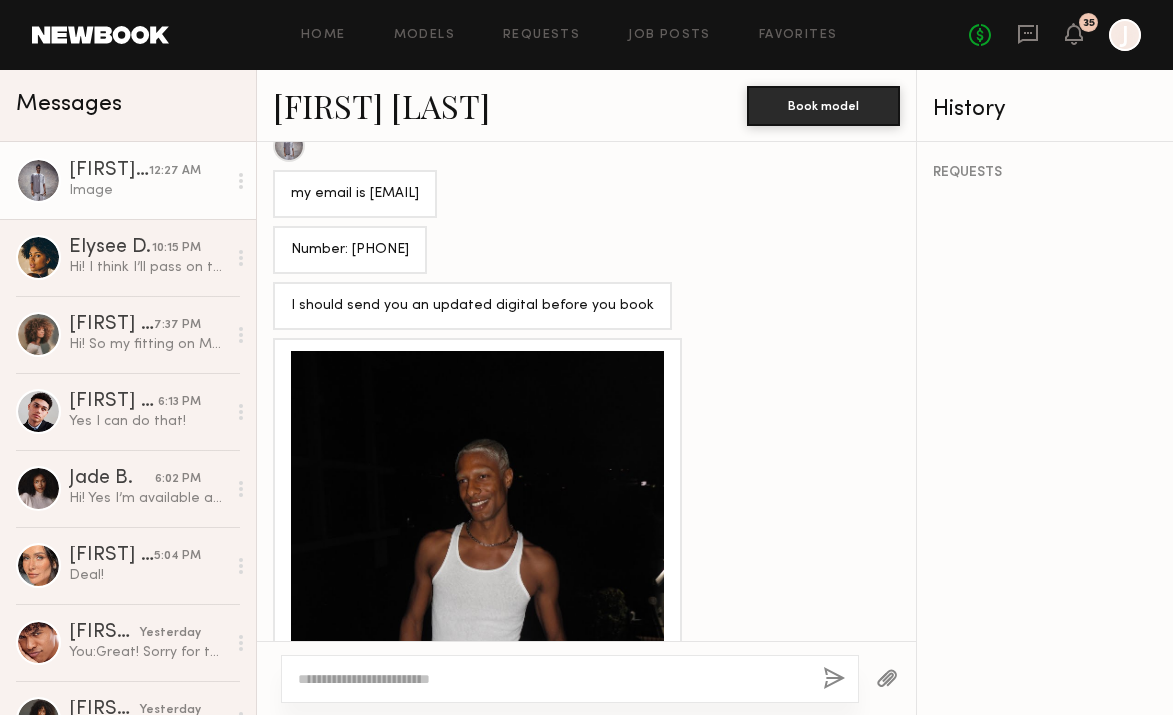 click 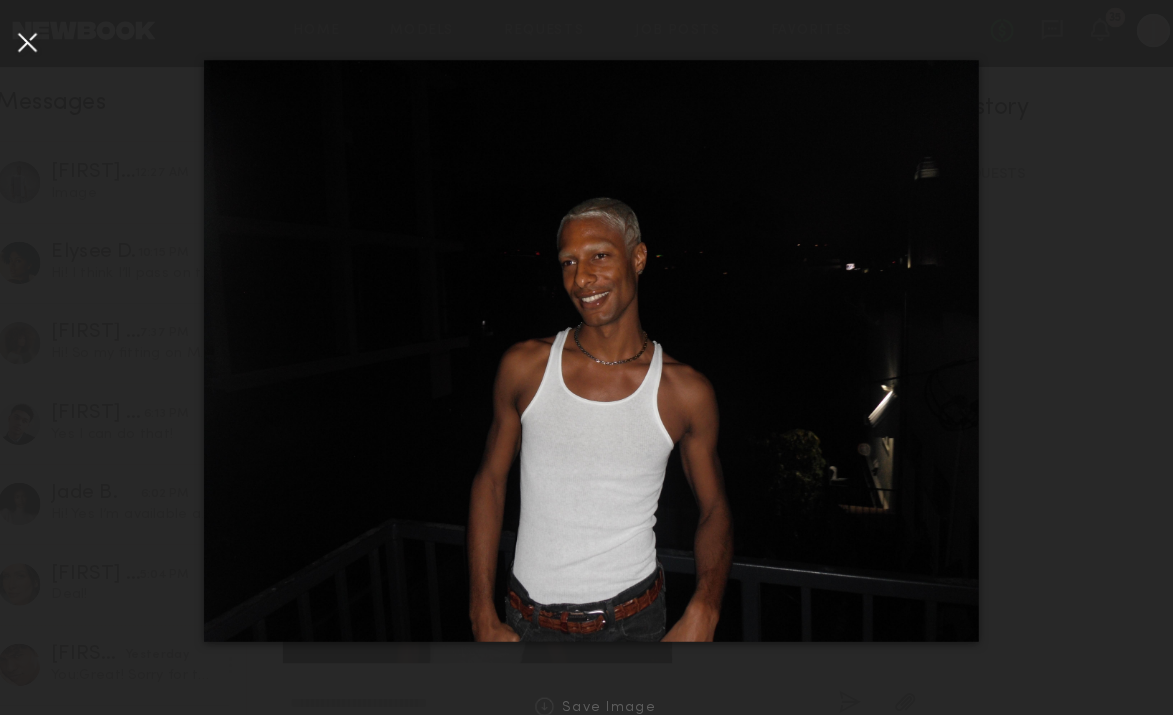 click 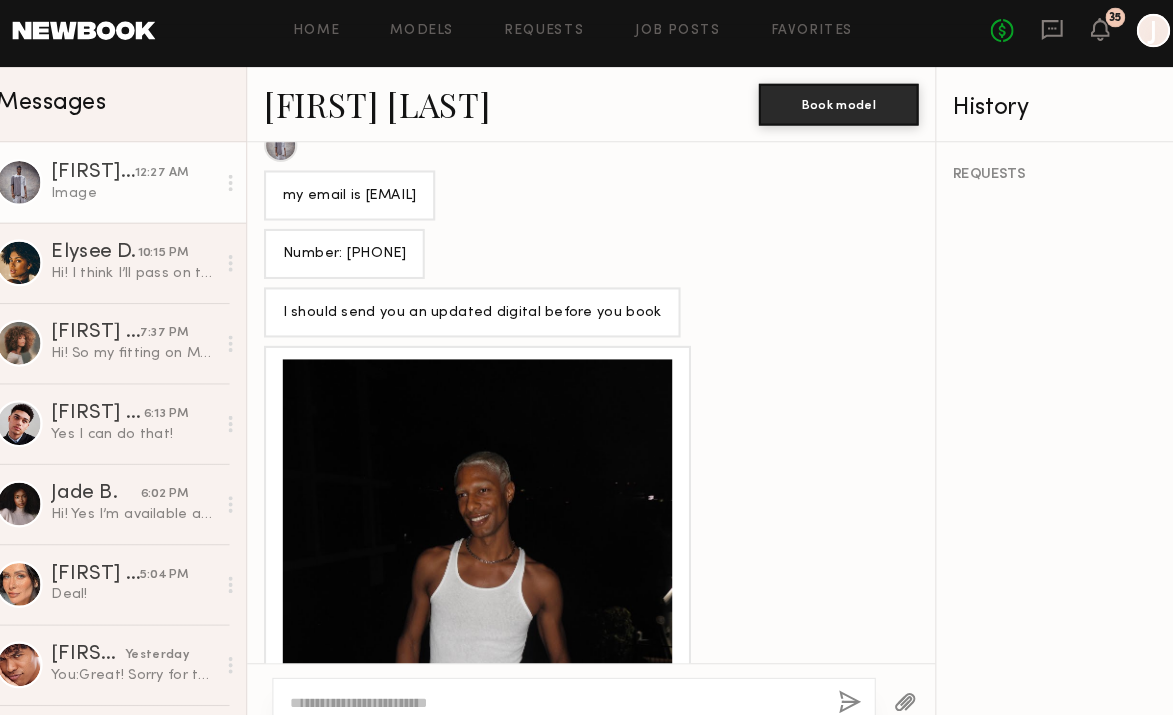 scroll, scrollTop: 2983, scrollLeft: 0, axis: vertical 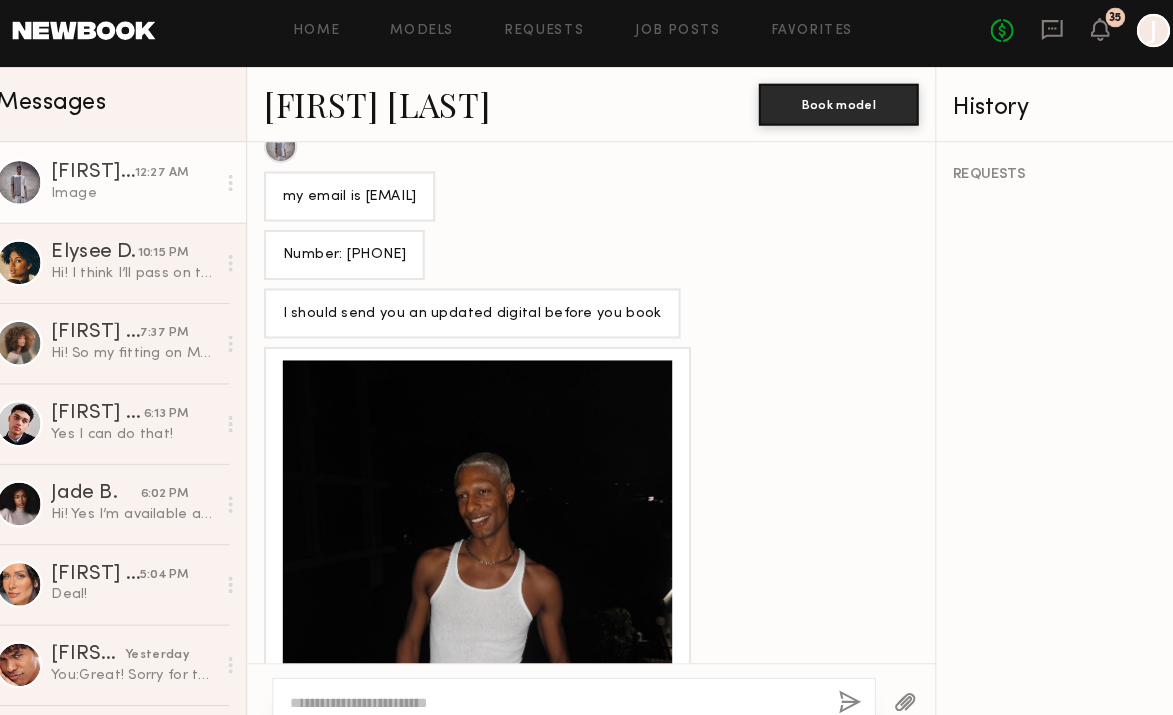 click 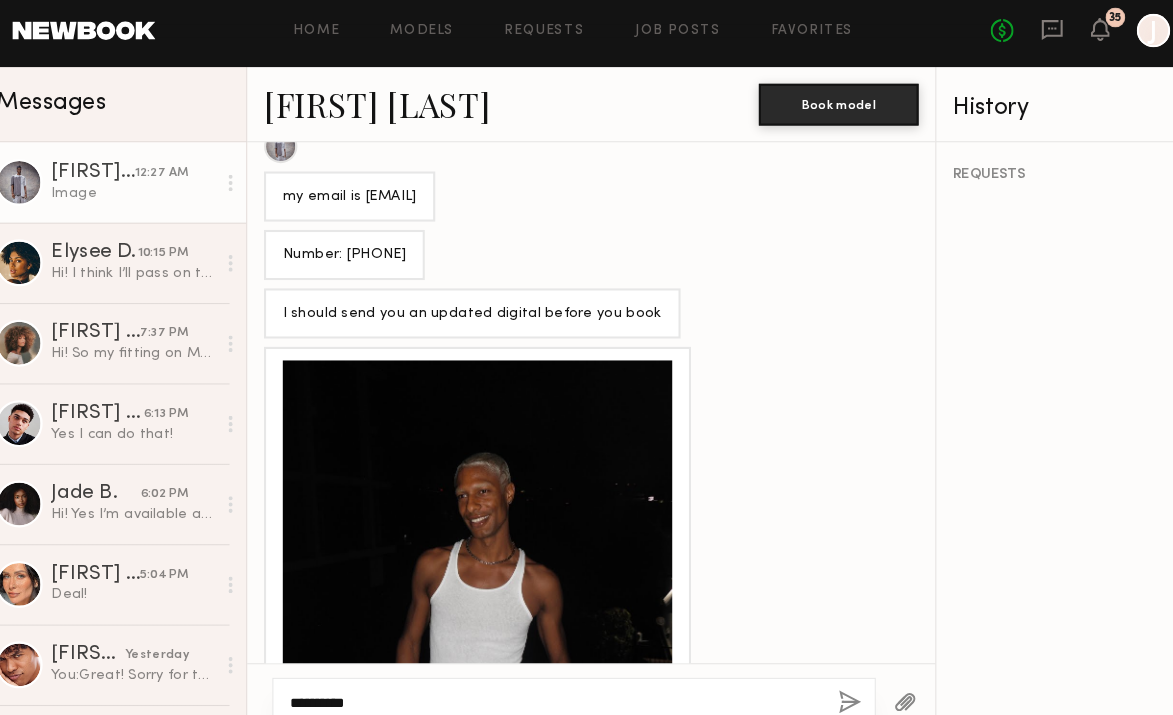 scroll, scrollTop: 2662, scrollLeft: 0, axis: vertical 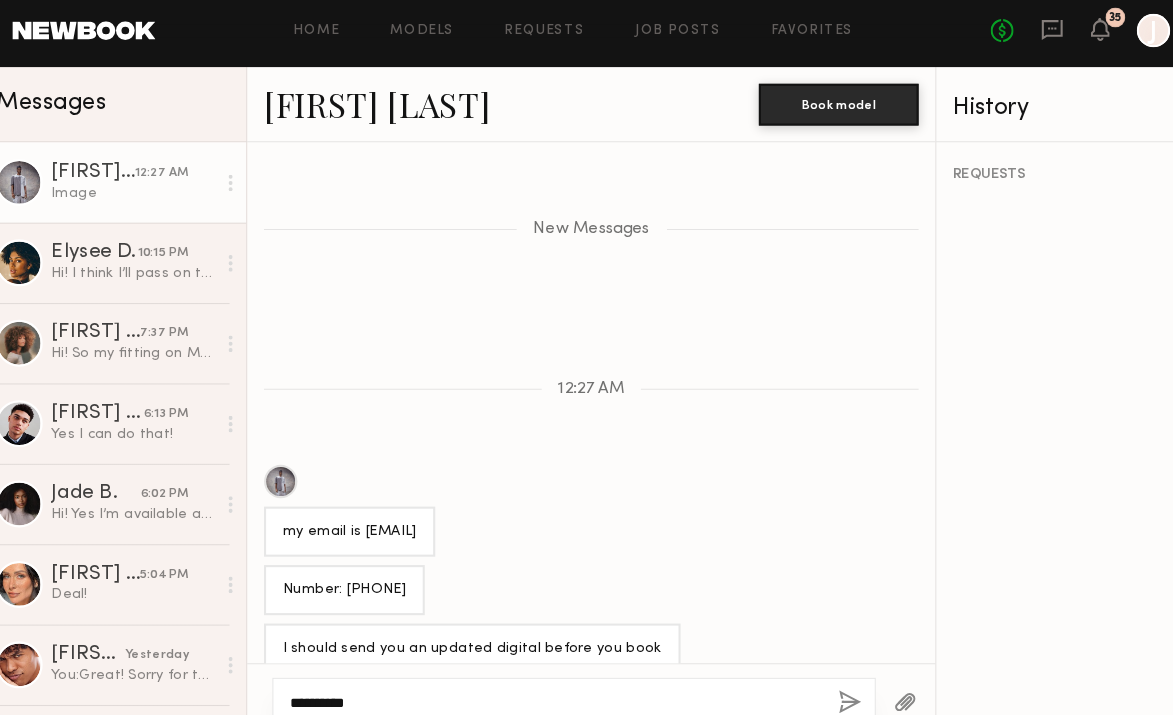 type on "*********" 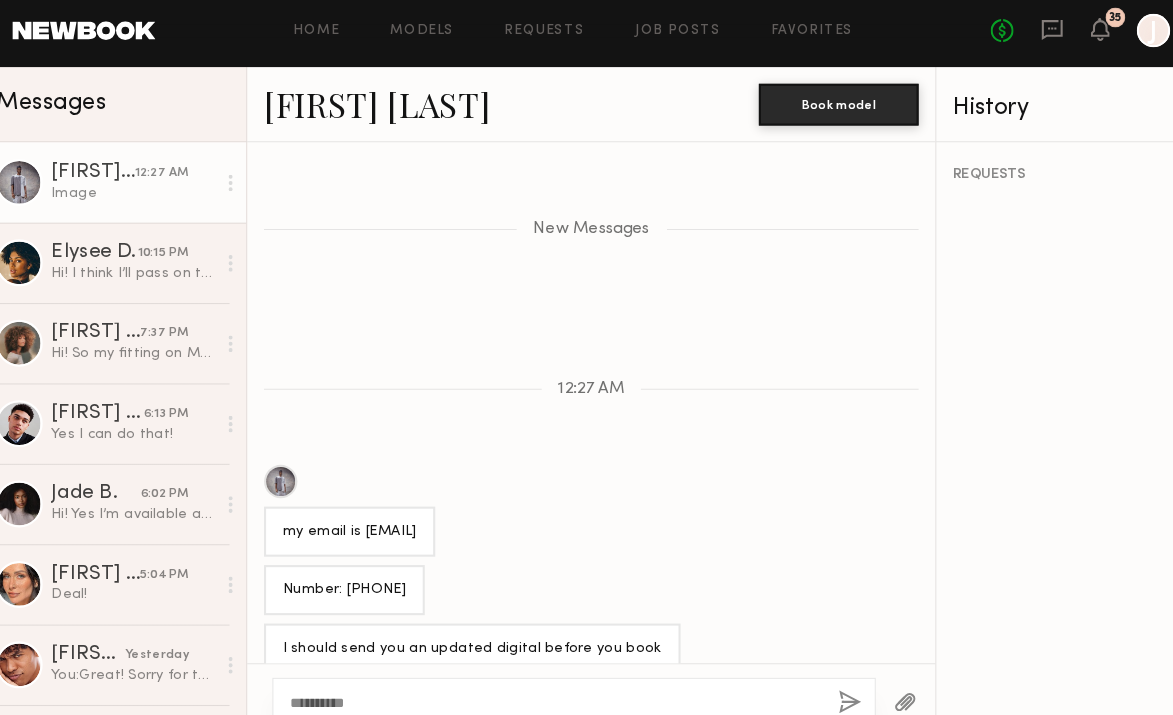 drag, startPoint x: 344, startPoint y: 403, endPoint x: 549, endPoint y: 405, distance: 205.00975 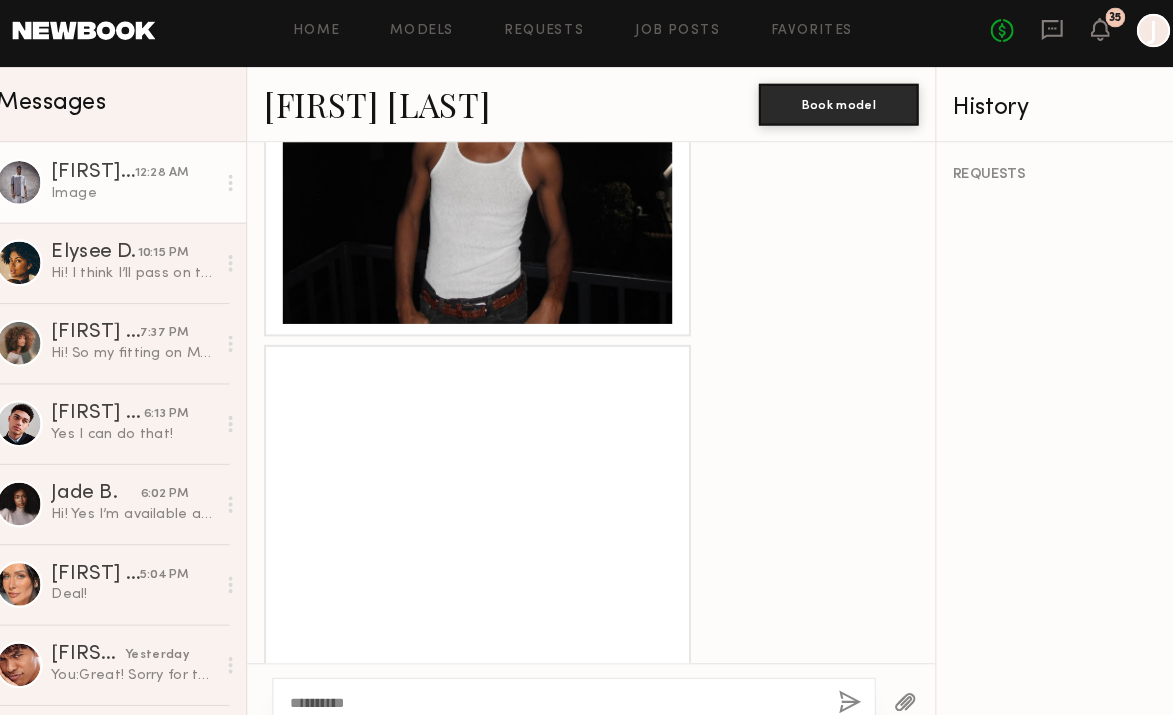 scroll, scrollTop: 3389, scrollLeft: 0, axis: vertical 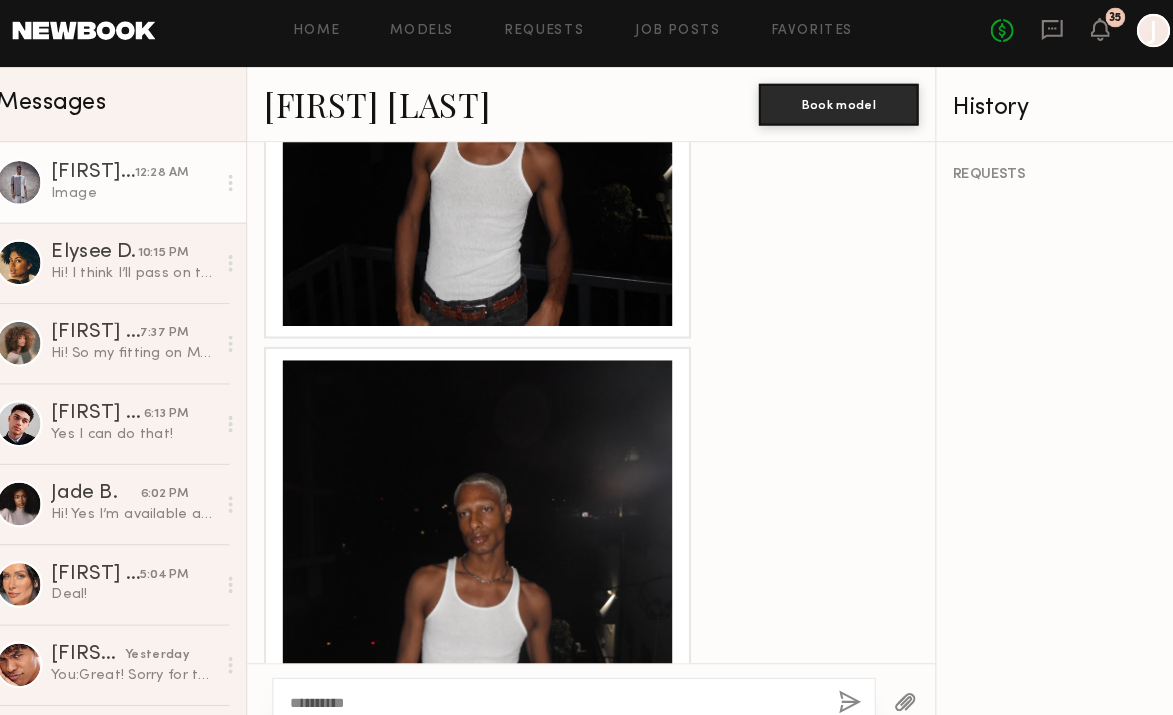 click 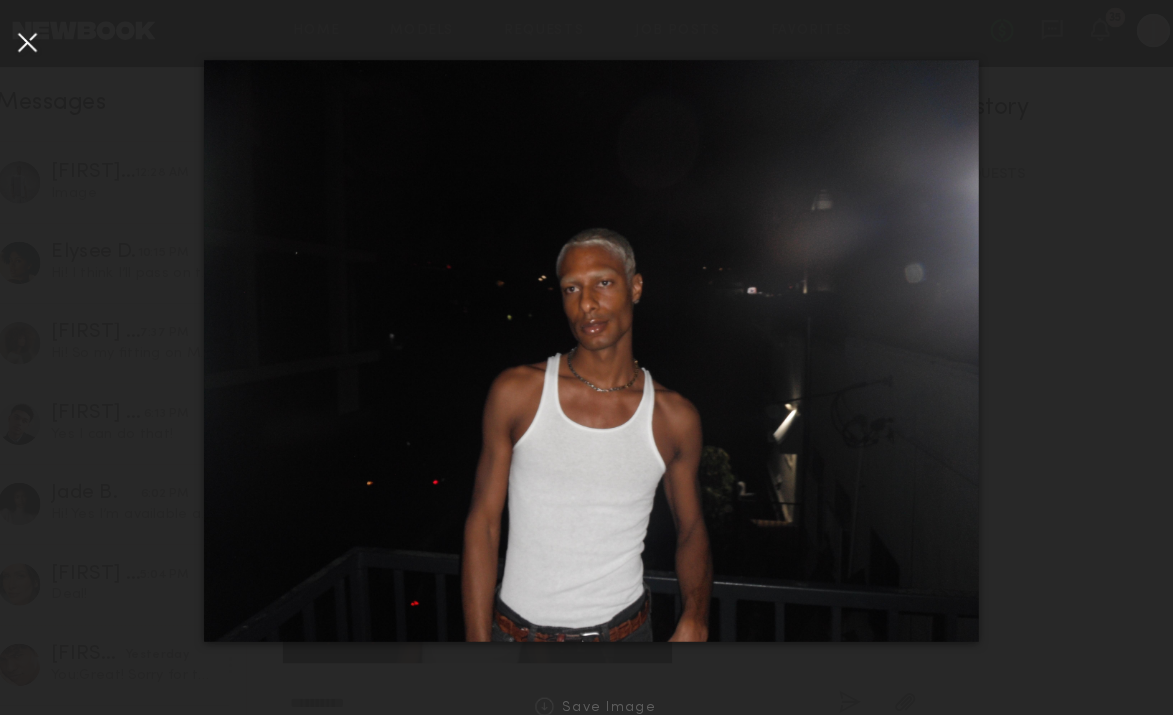 click 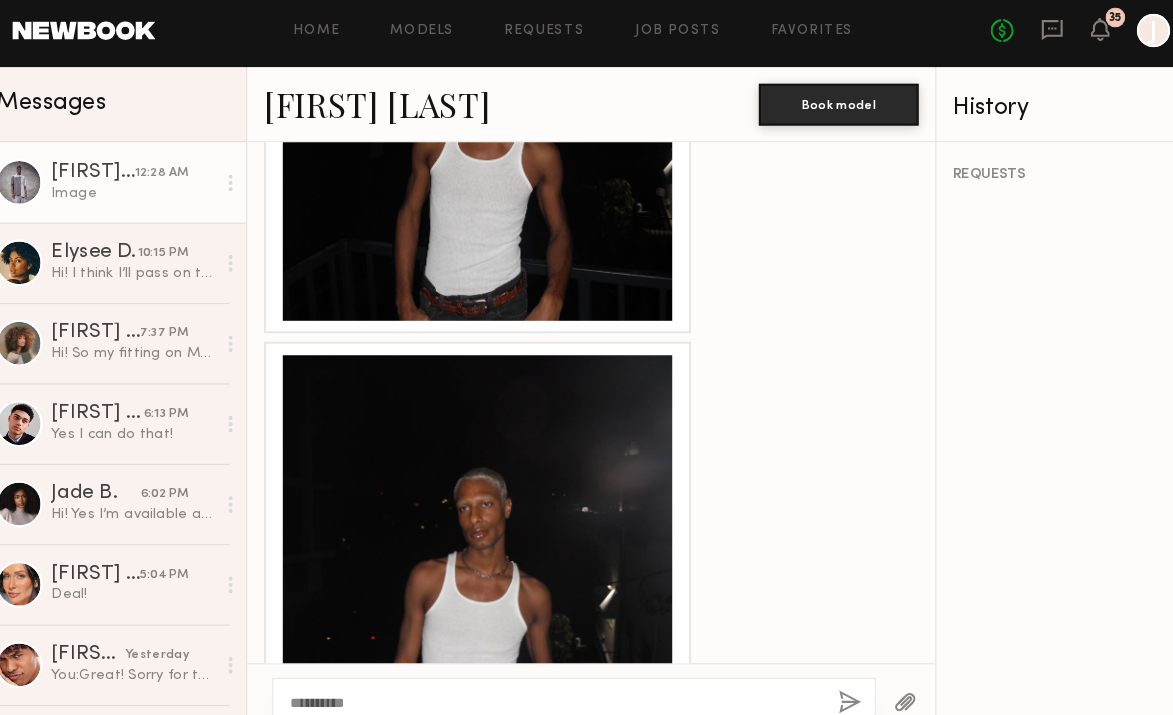 scroll, scrollTop: 3389, scrollLeft: 0, axis: vertical 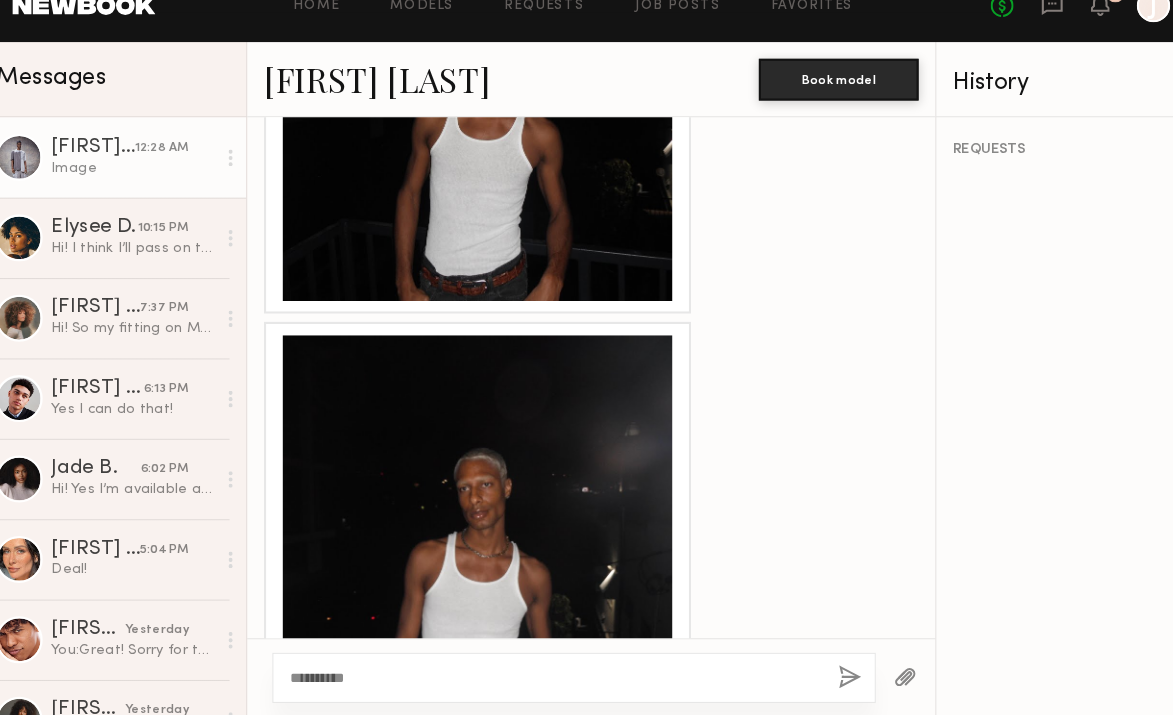 click 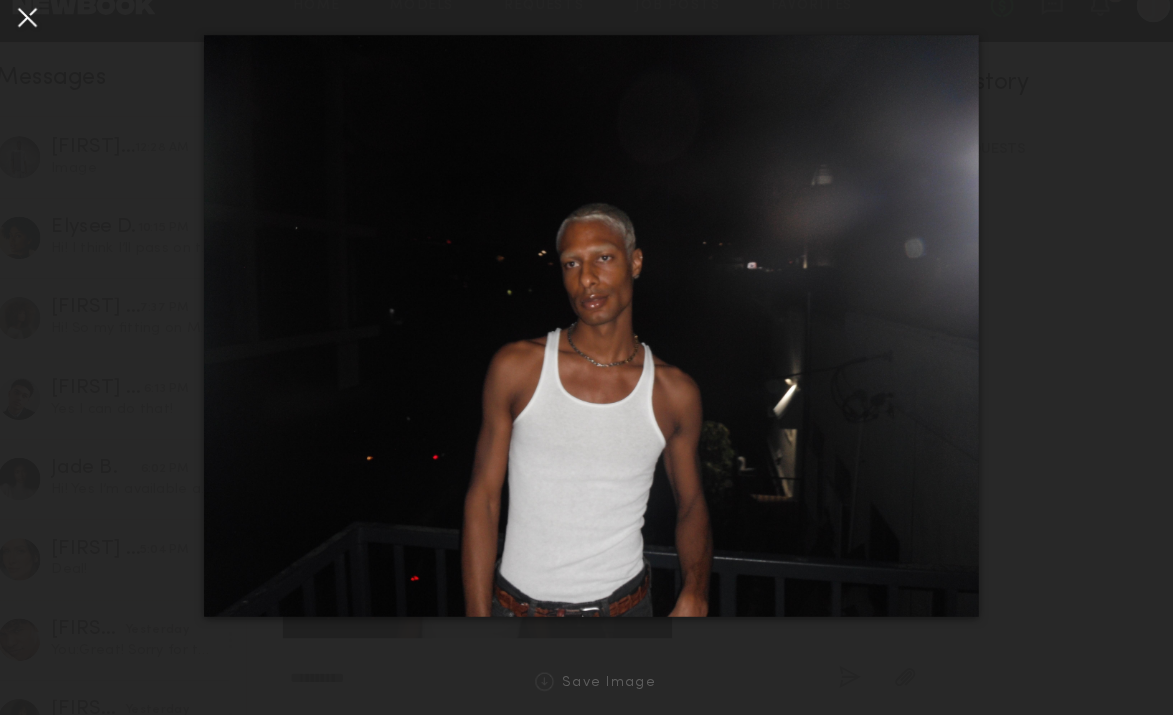 click 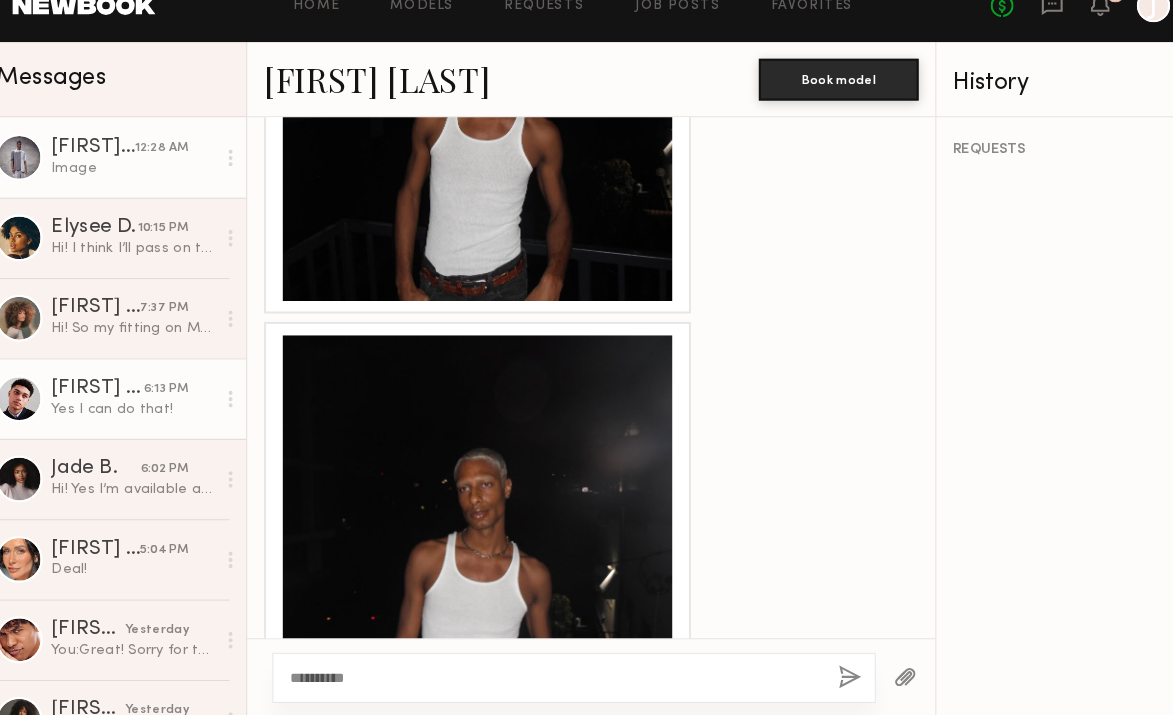 click on "Yes I can do that!" 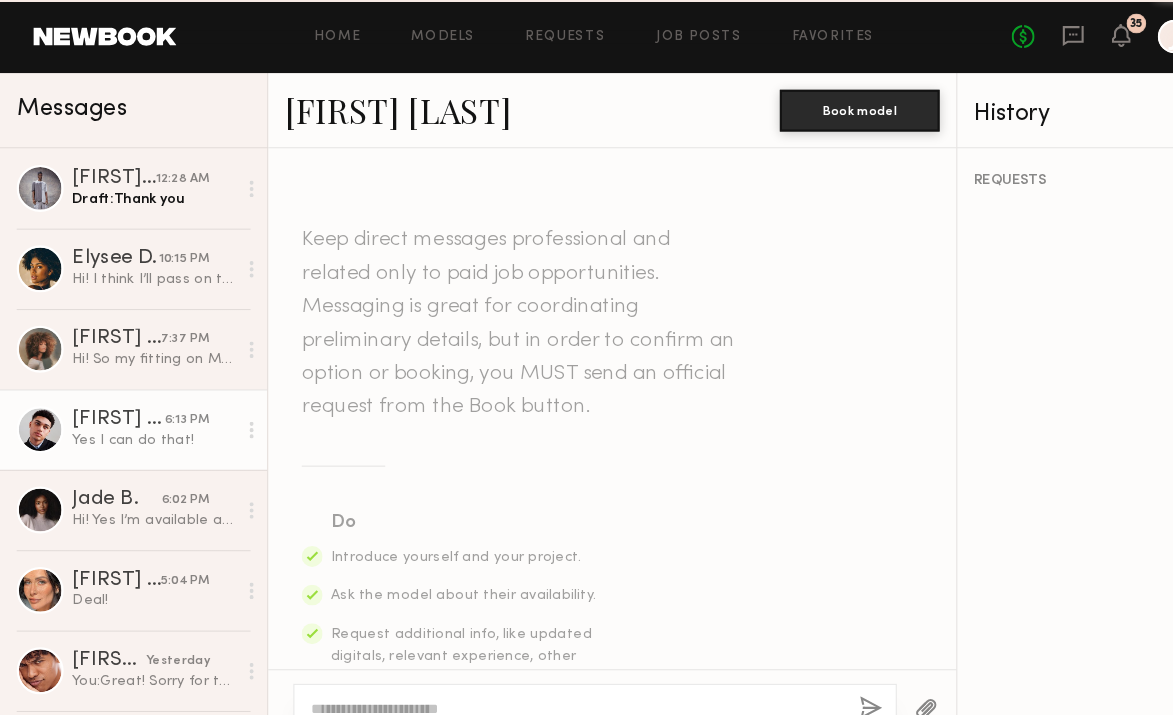 scroll, scrollTop: 2460, scrollLeft: 0, axis: vertical 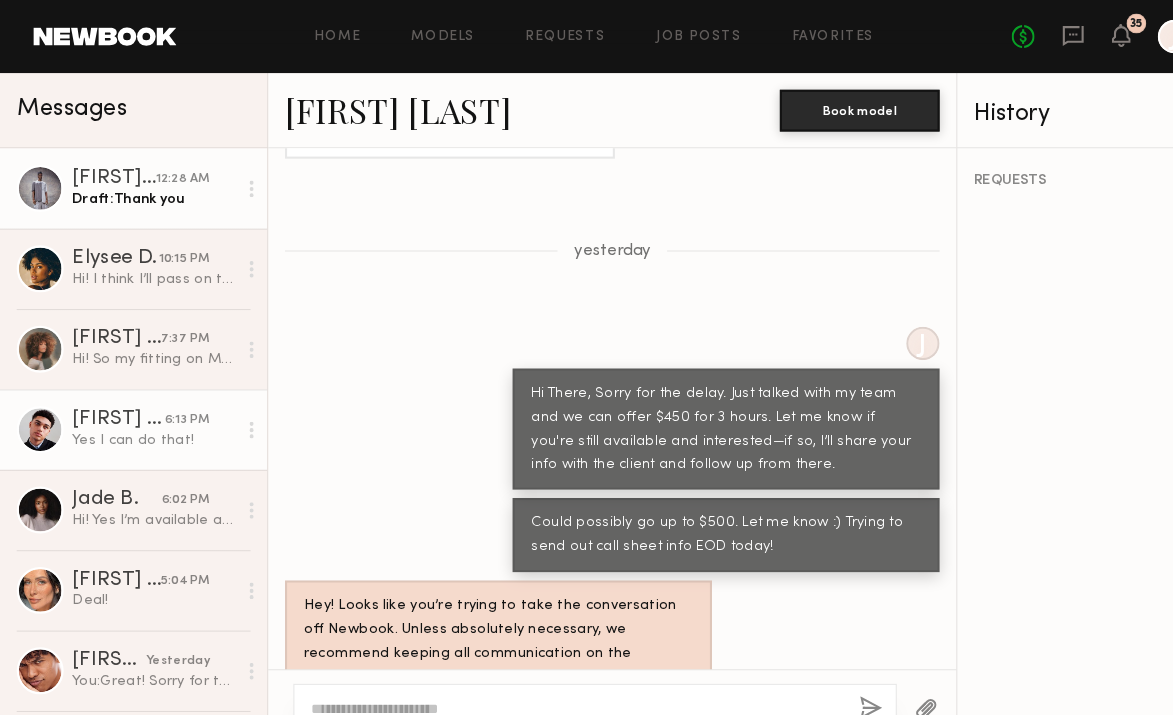 click on "Draft:  Thank you" 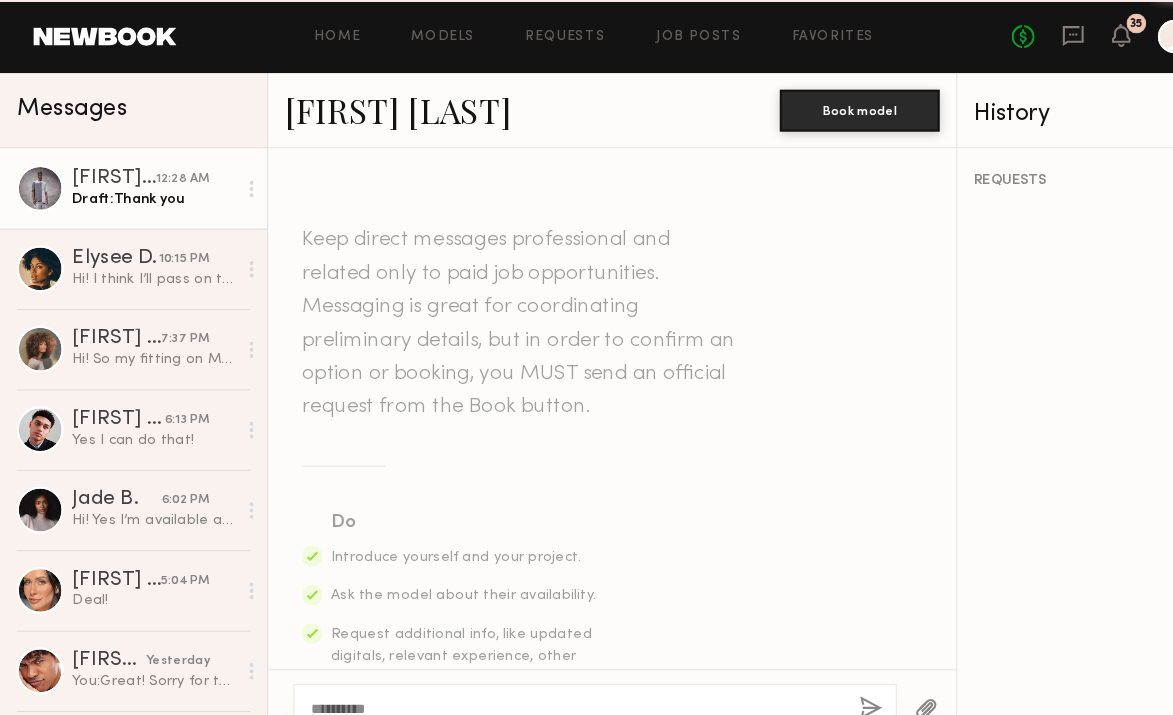 scroll, scrollTop: 3236, scrollLeft: 0, axis: vertical 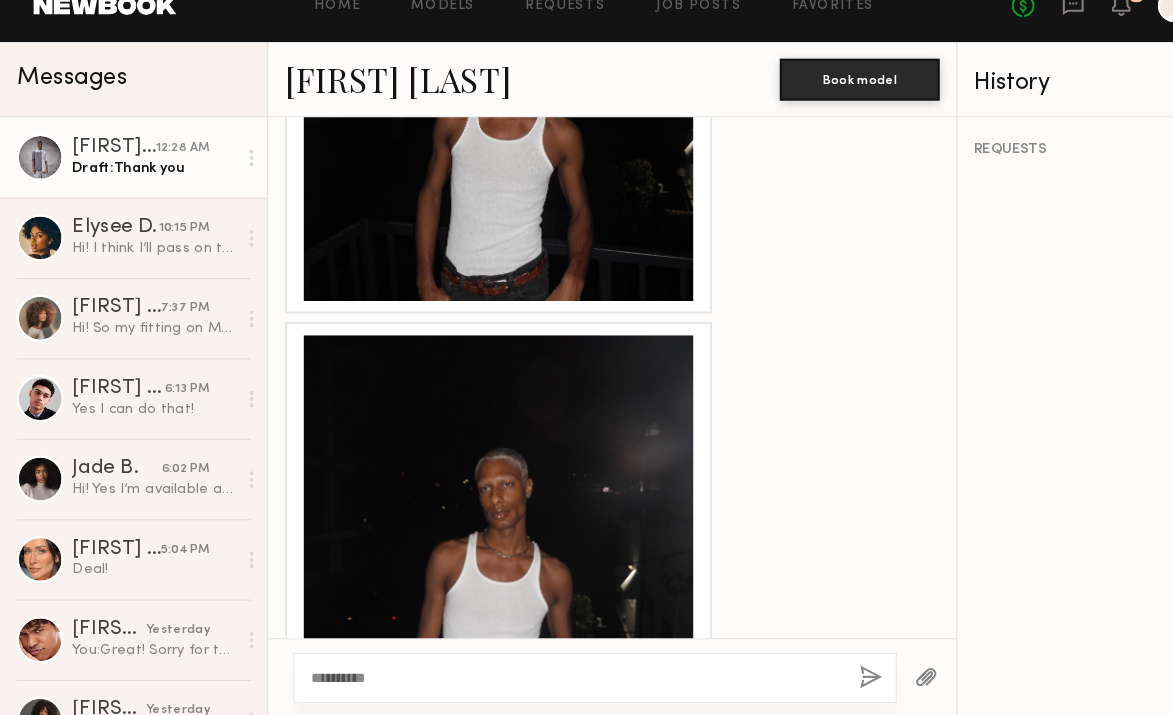 click on "Jordan T." 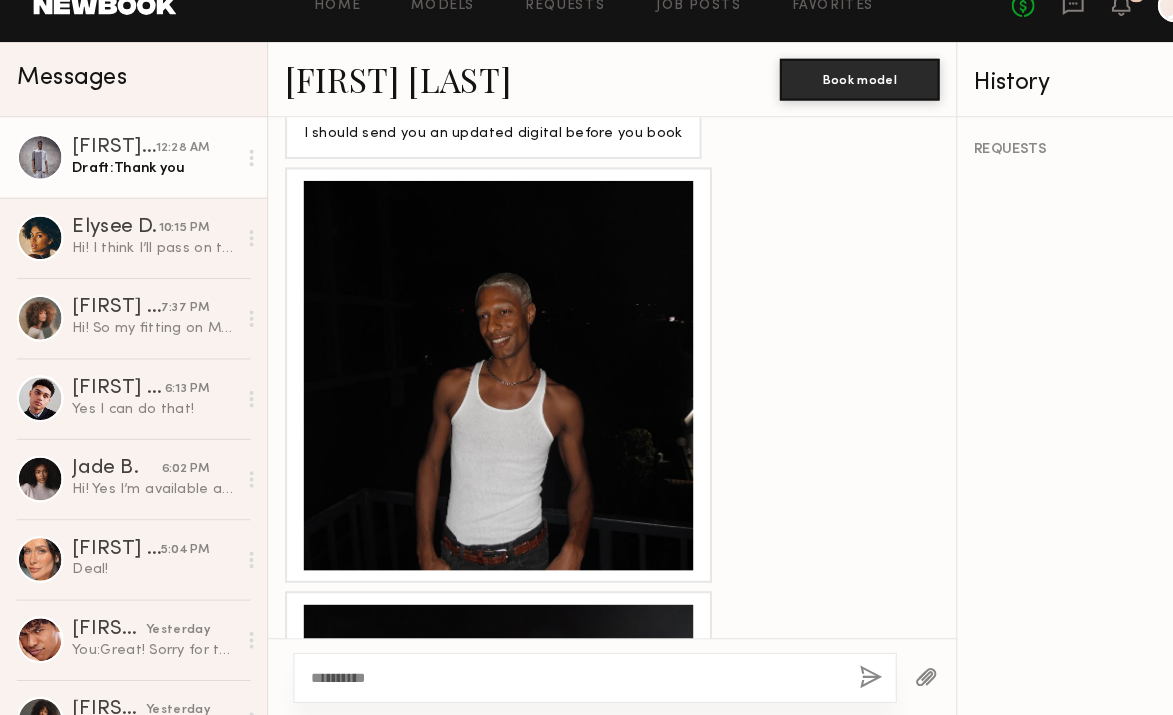 scroll, scrollTop: 2977, scrollLeft: 0, axis: vertical 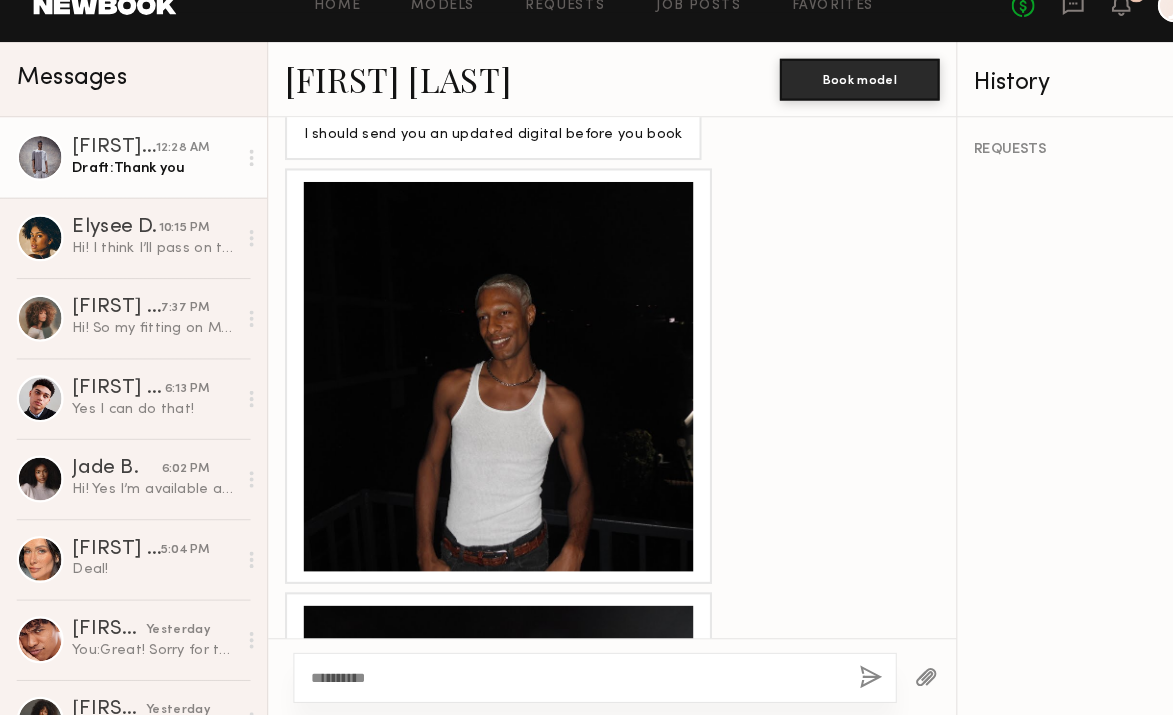click 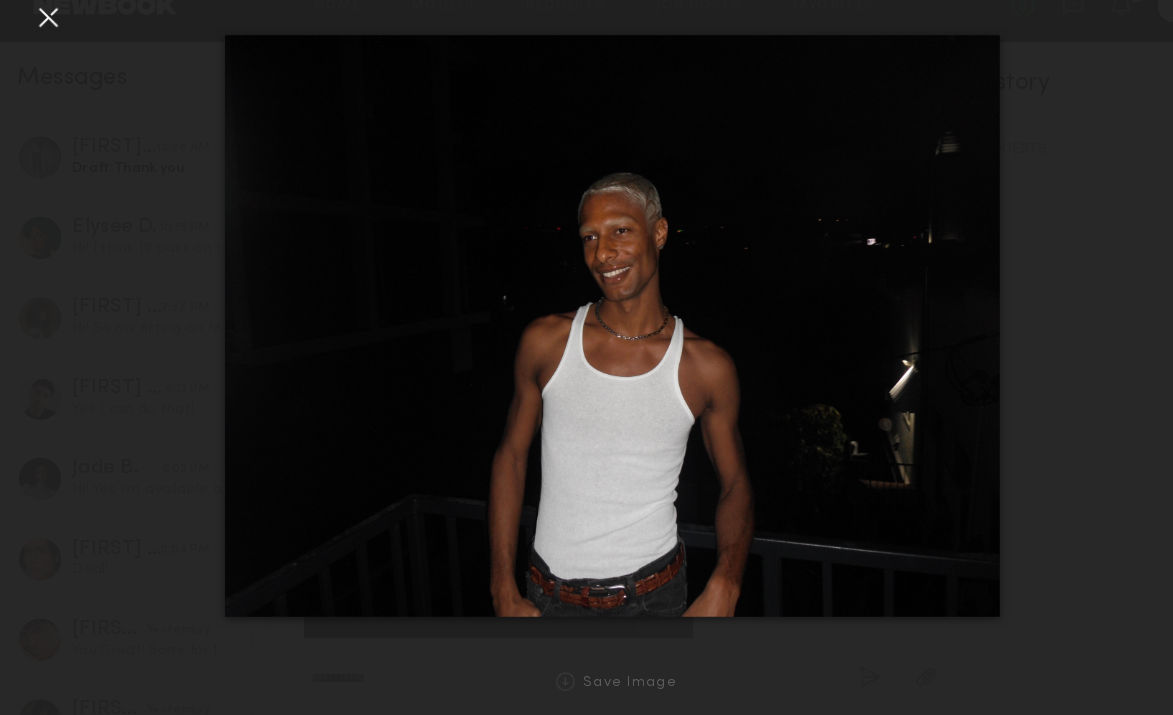 click 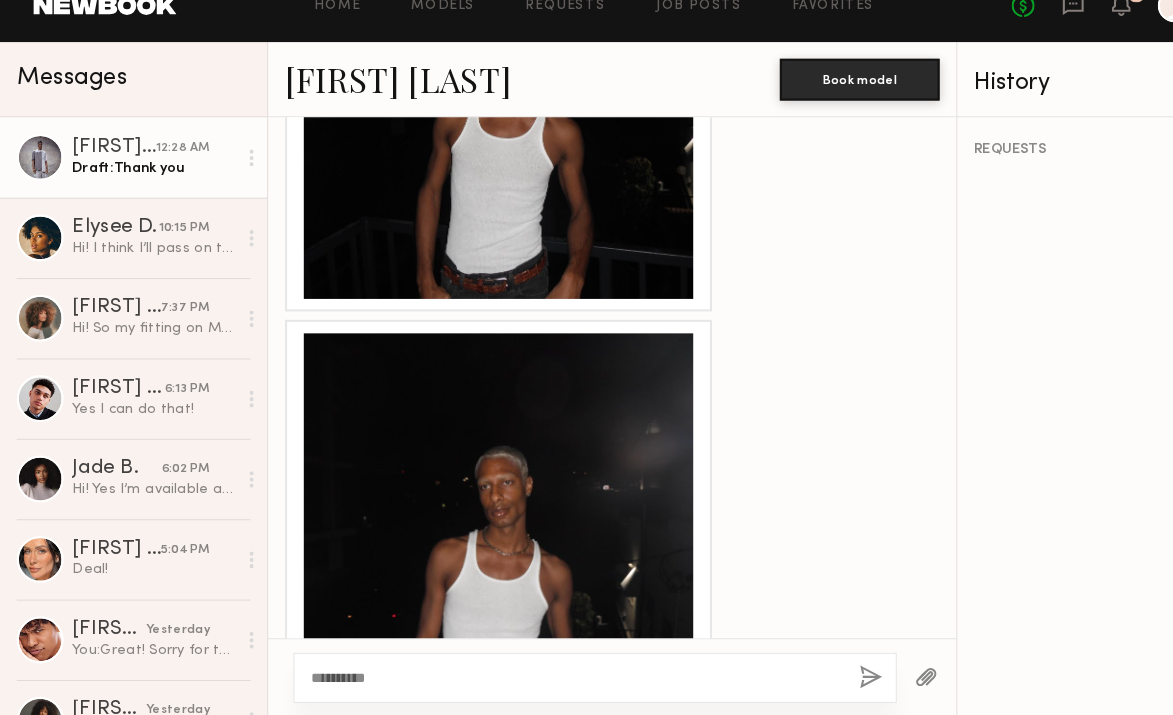 scroll, scrollTop: 3236, scrollLeft: 0, axis: vertical 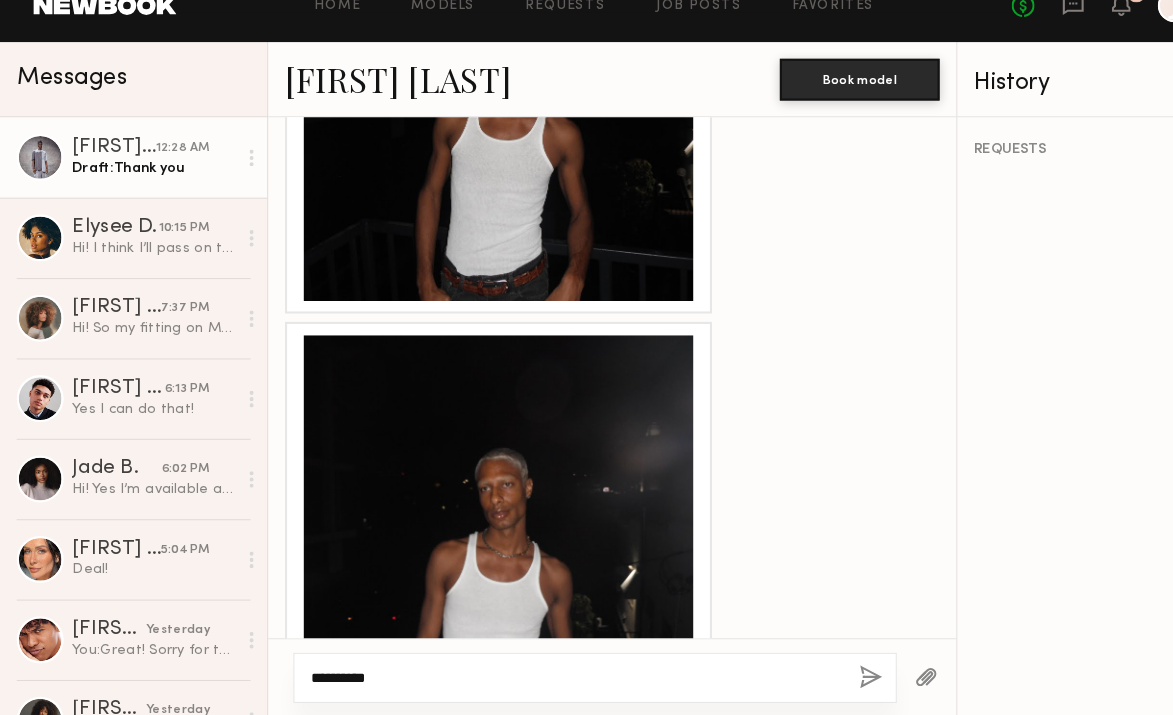 click on "*********" 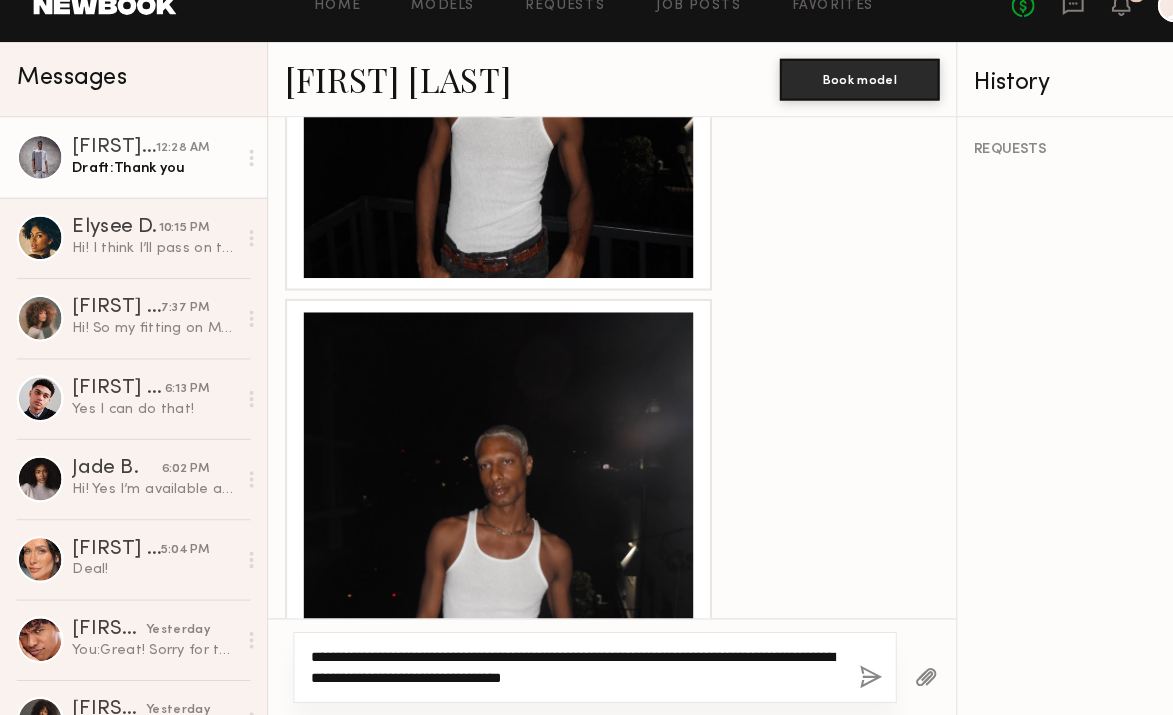 scroll, scrollTop: 3256, scrollLeft: 0, axis: vertical 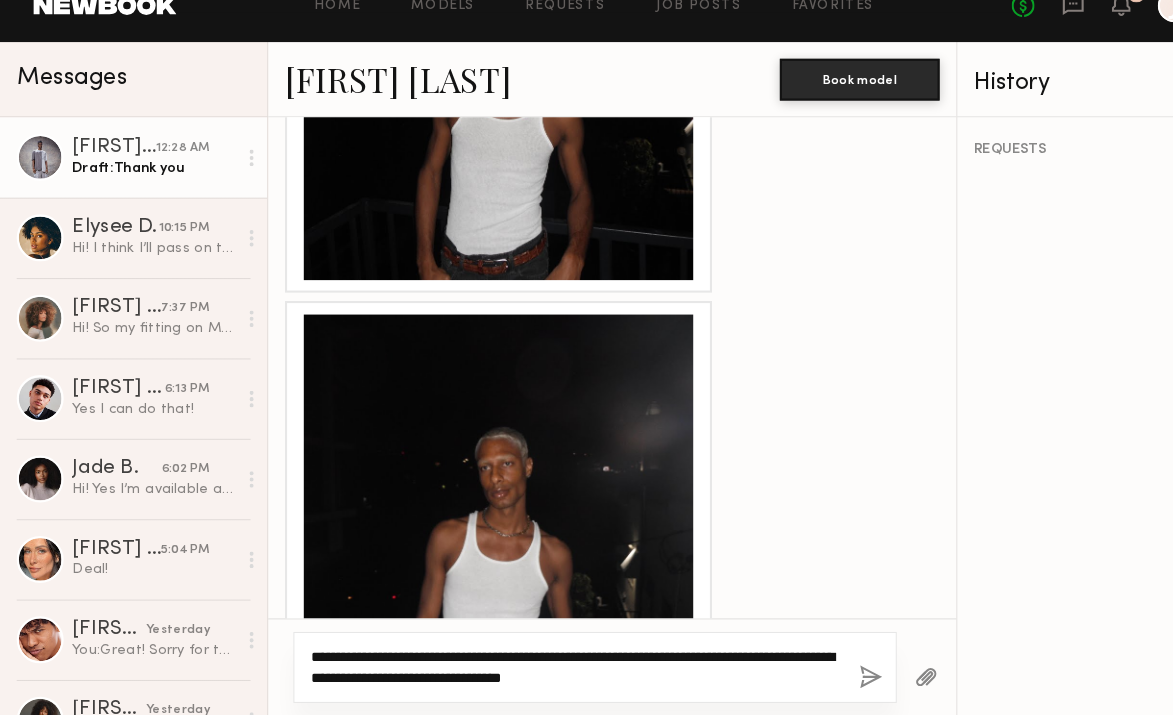 click on "**********" 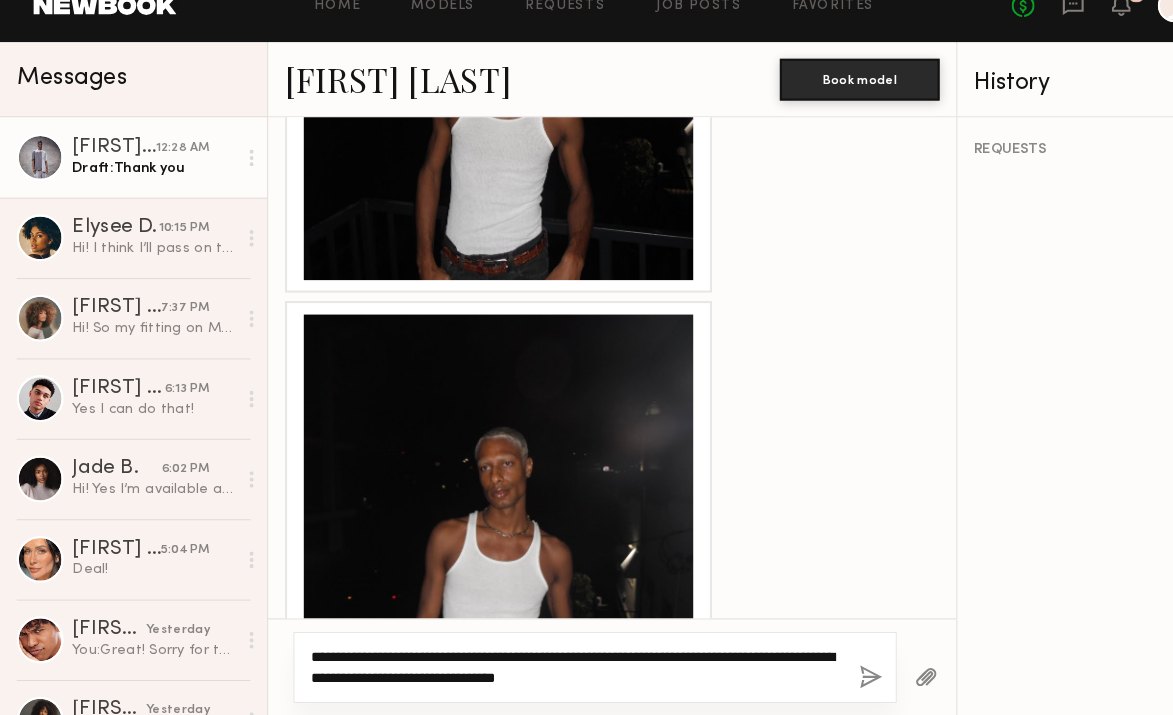 scroll, scrollTop: 3240, scrollLeft: 0, axis: vertical 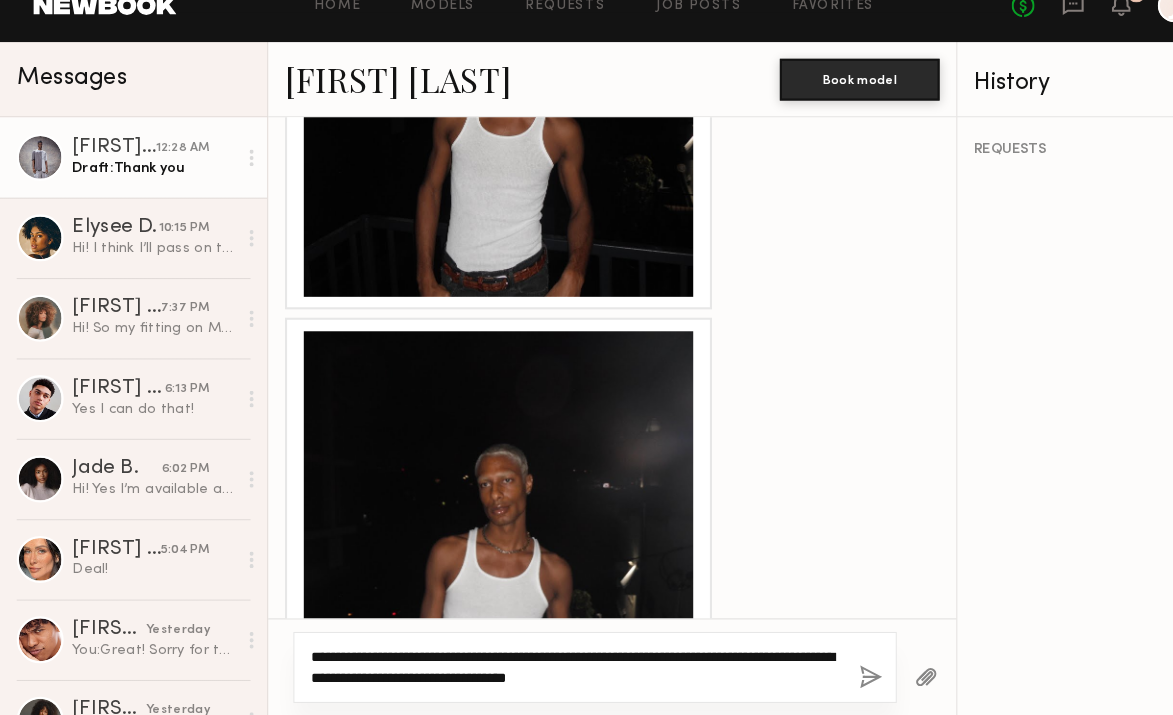 click on "**********" 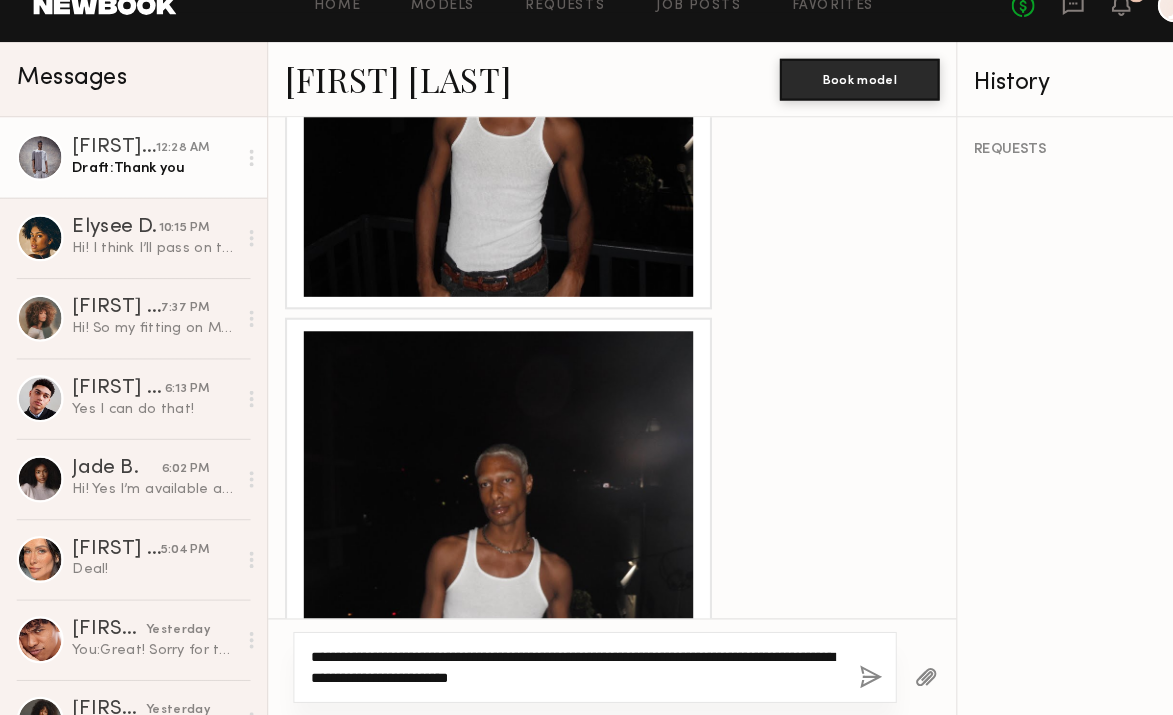 click on "**********" 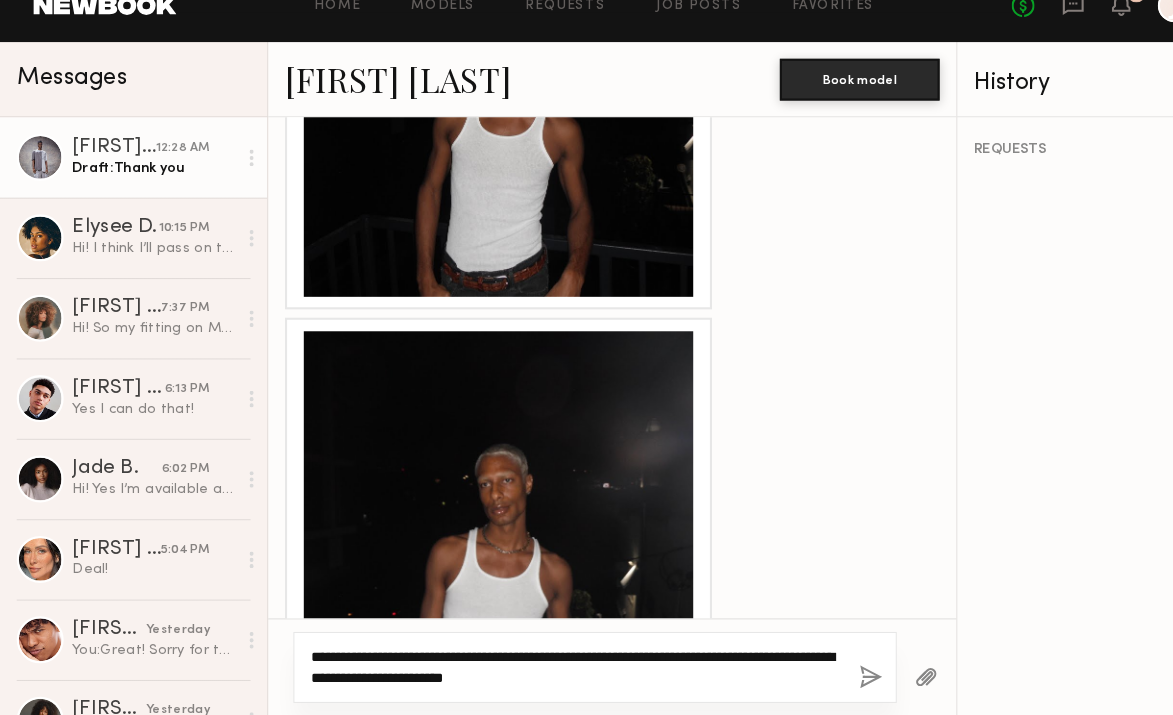 type on "**********" 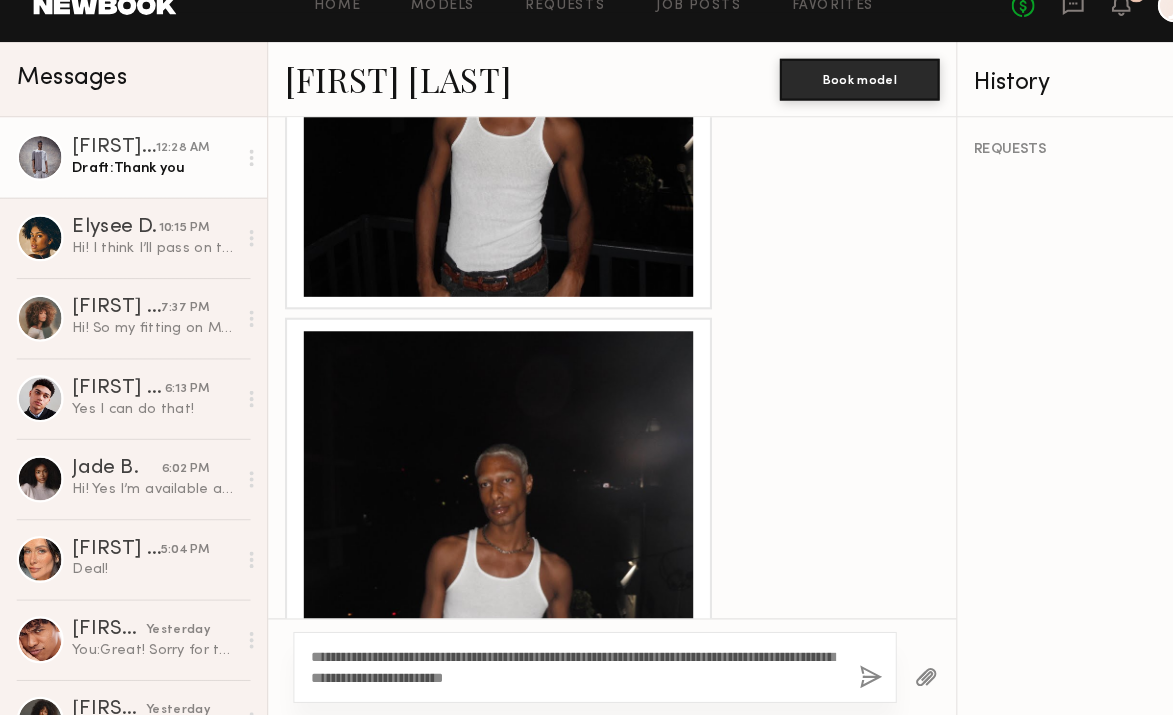click 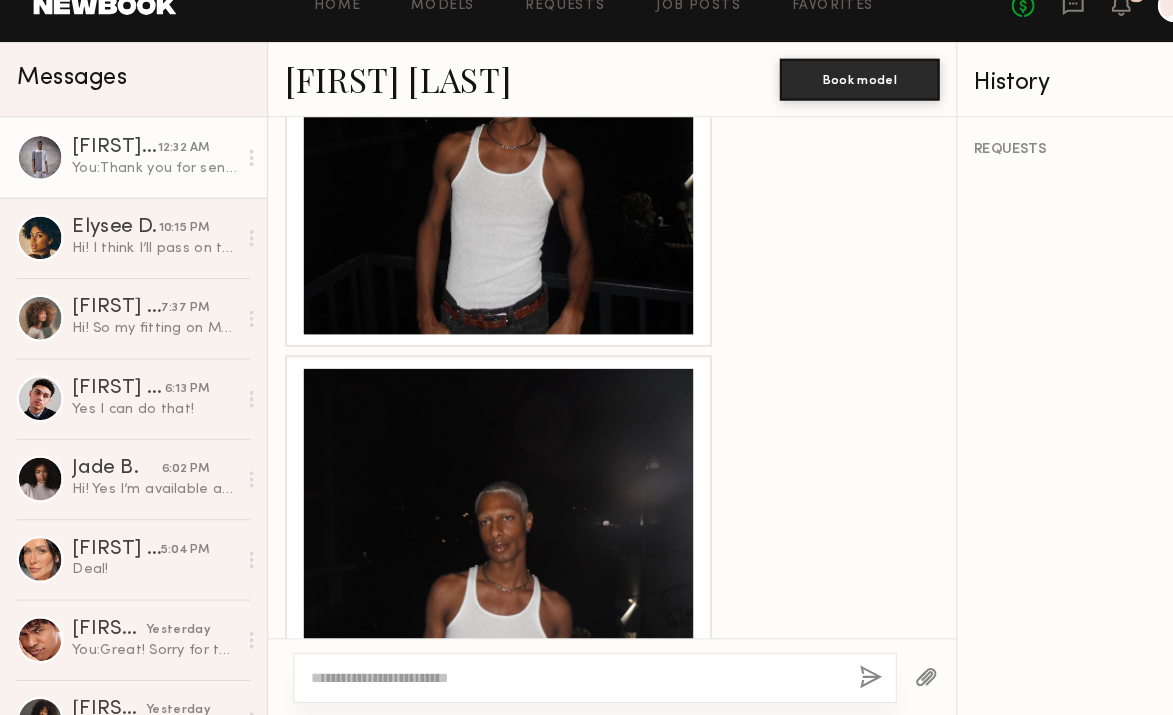 scroll, scrollTop: 3120, scrollLeft: 0, axis: vertical 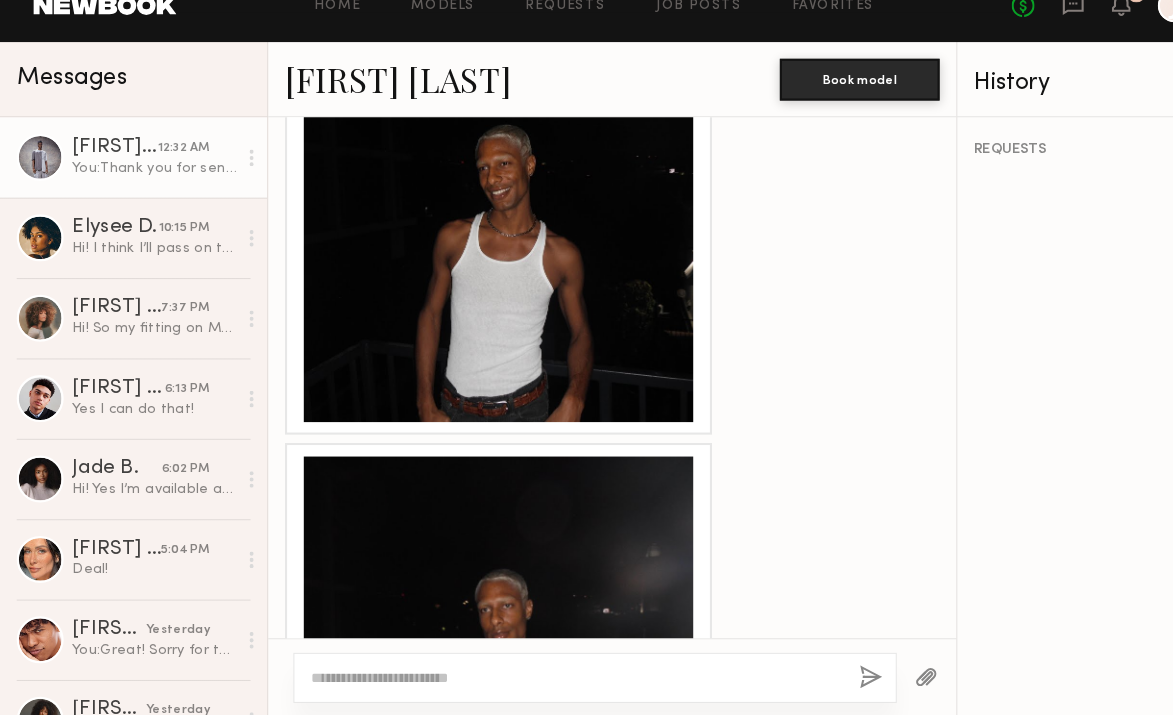 click 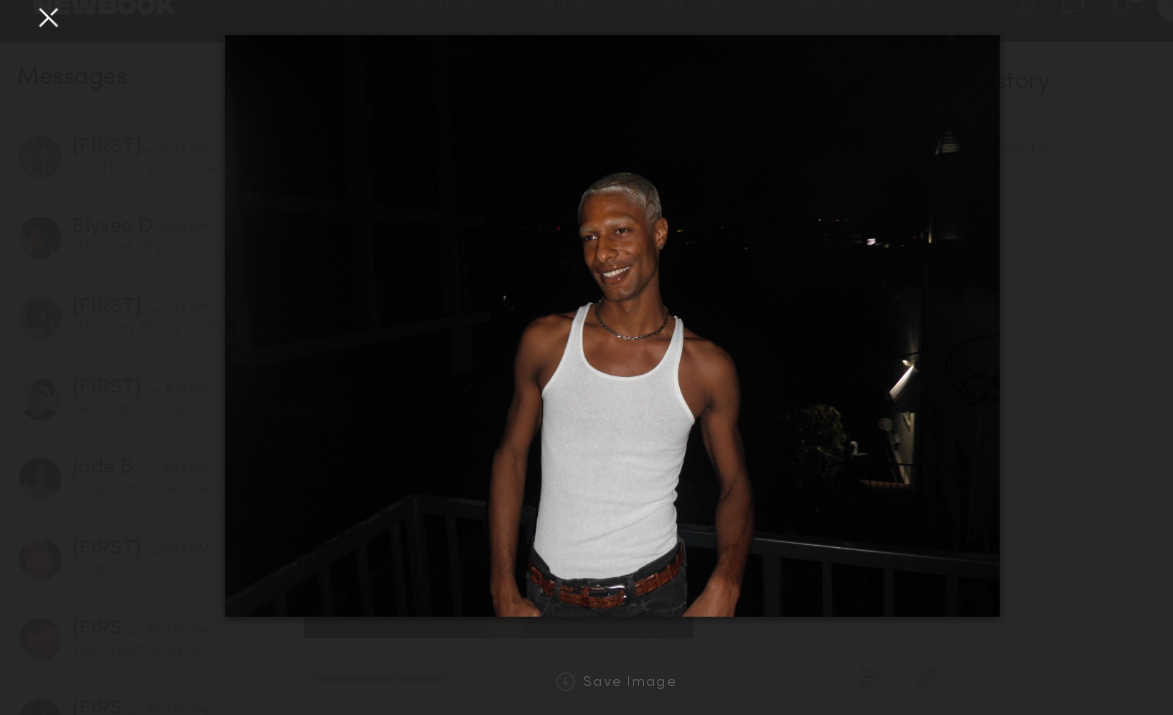 click 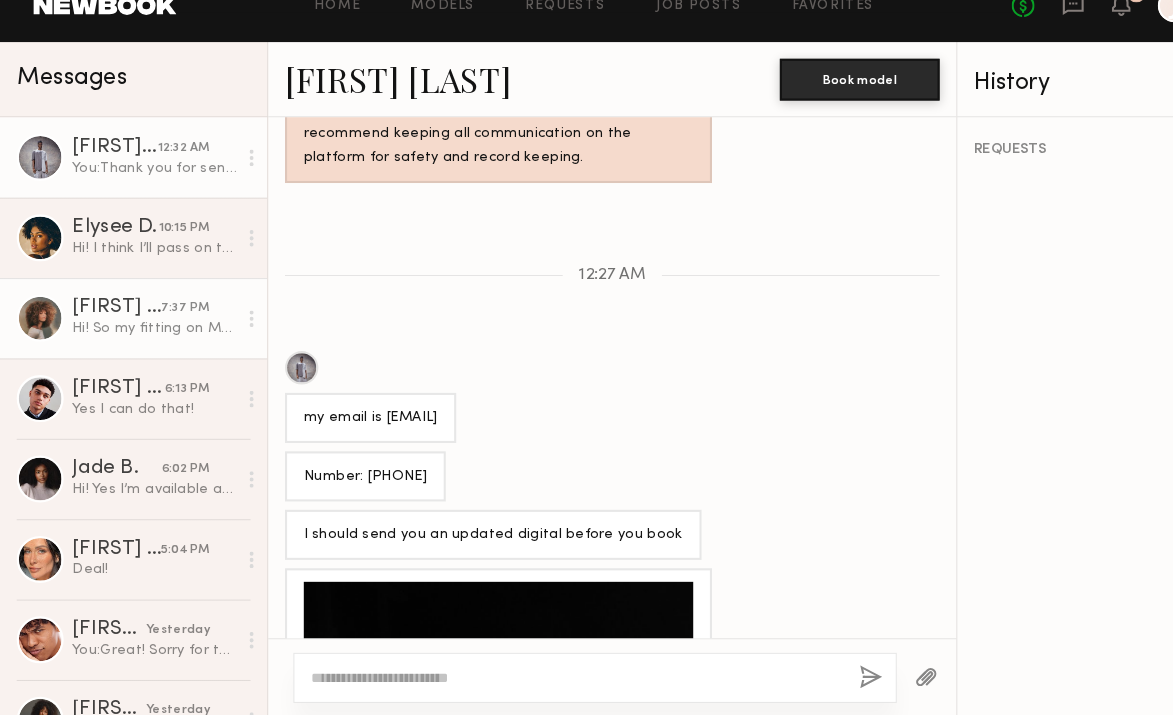 scroll, scrollTop: 2475, scrollLeft: 0, axis: vertical 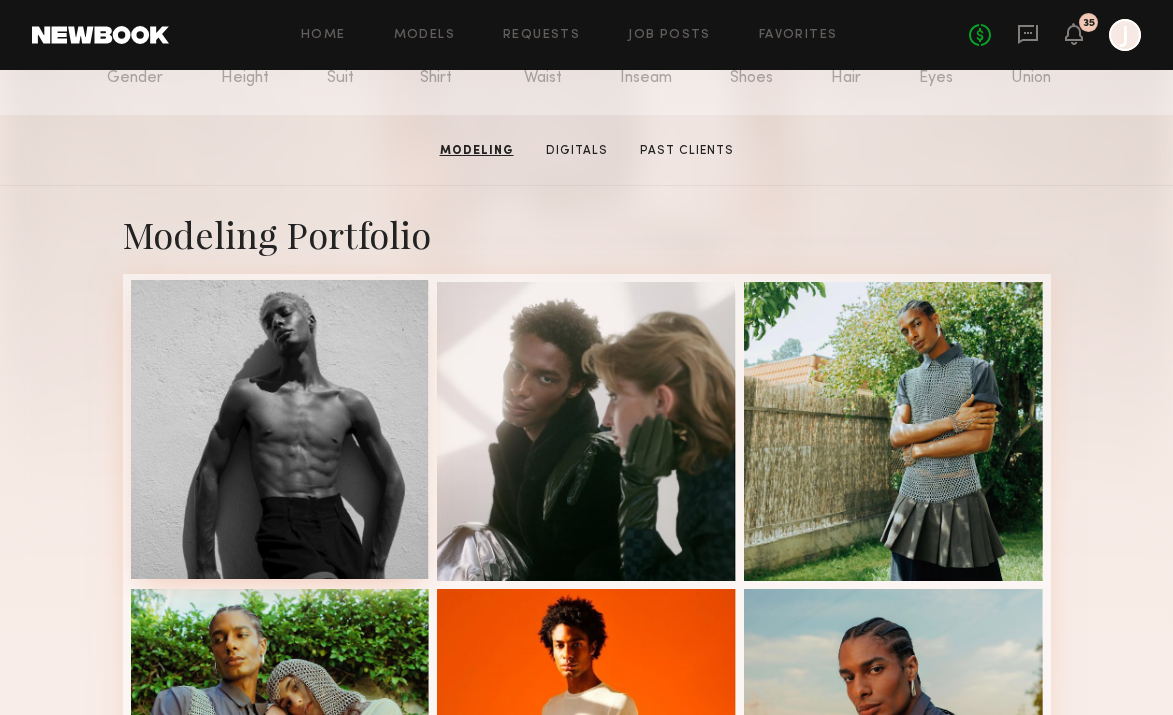 click at bounding box center [280, 429] 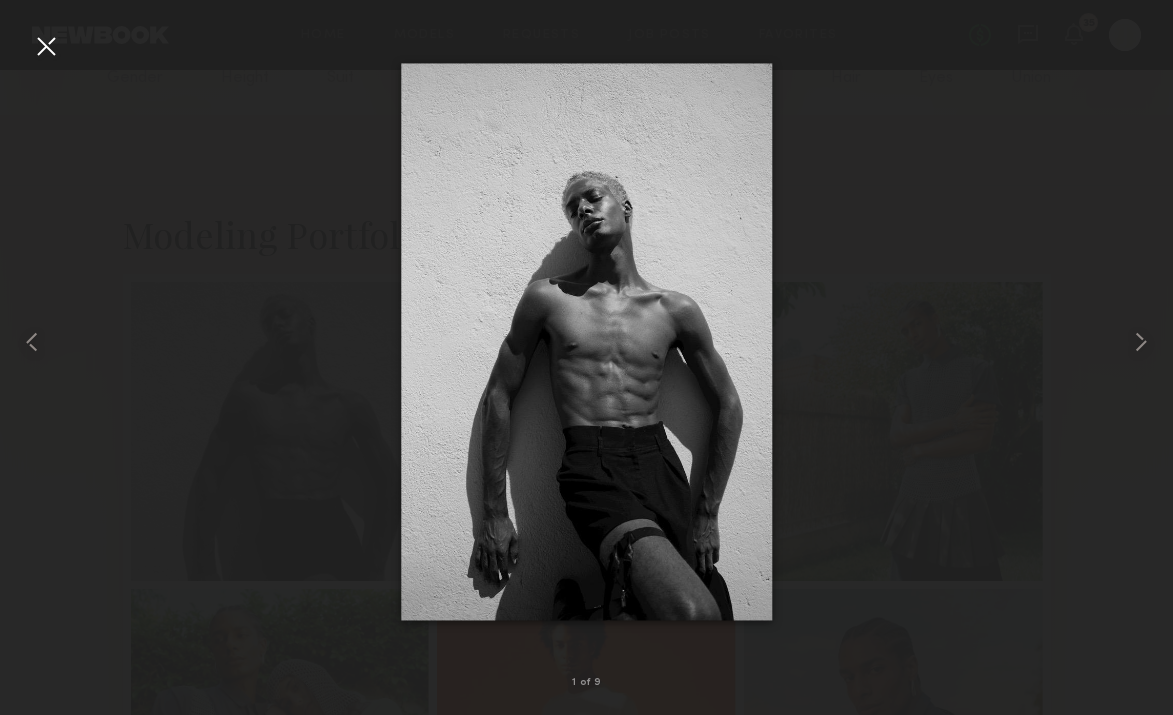 click at bounding box center (586, 341) 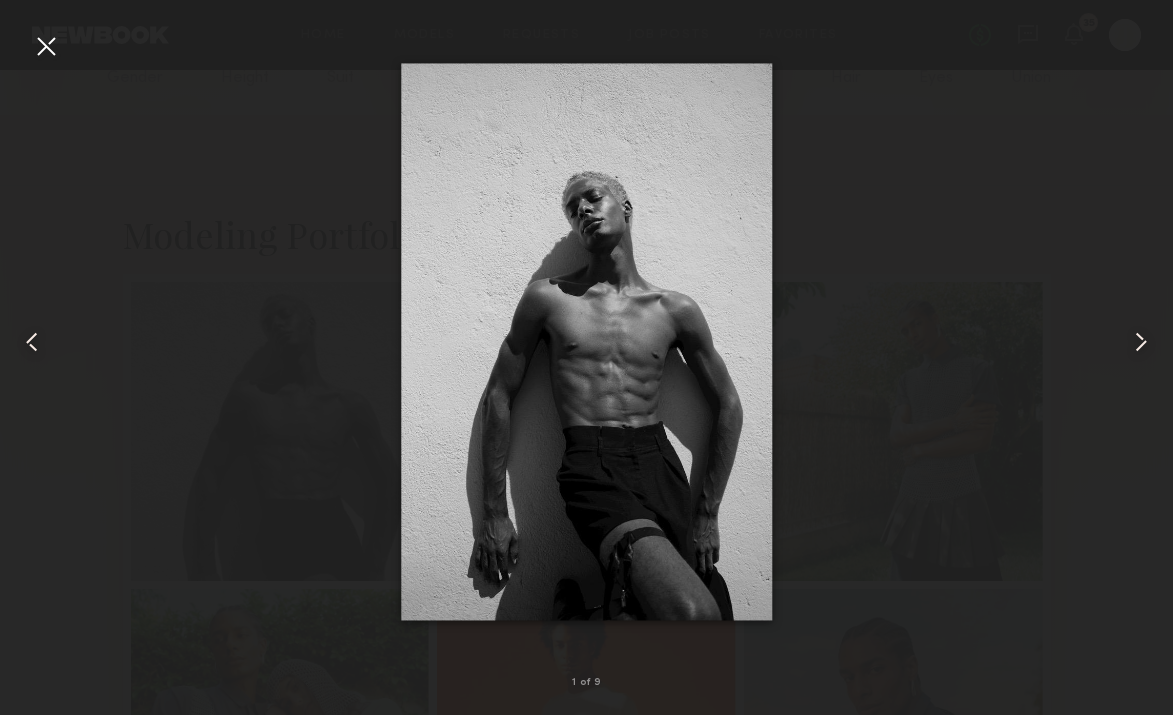 click at bounding box center [46, 46] 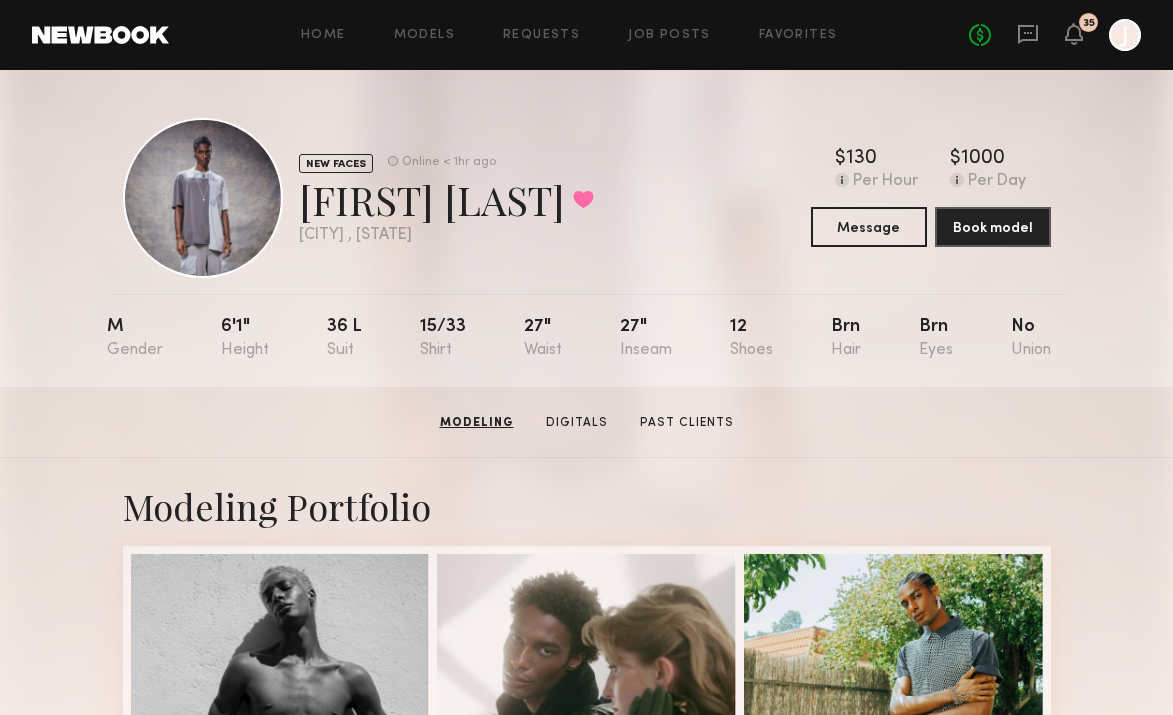 scroll, scrollTop: 0, scrollLeft: 0, axis: both 